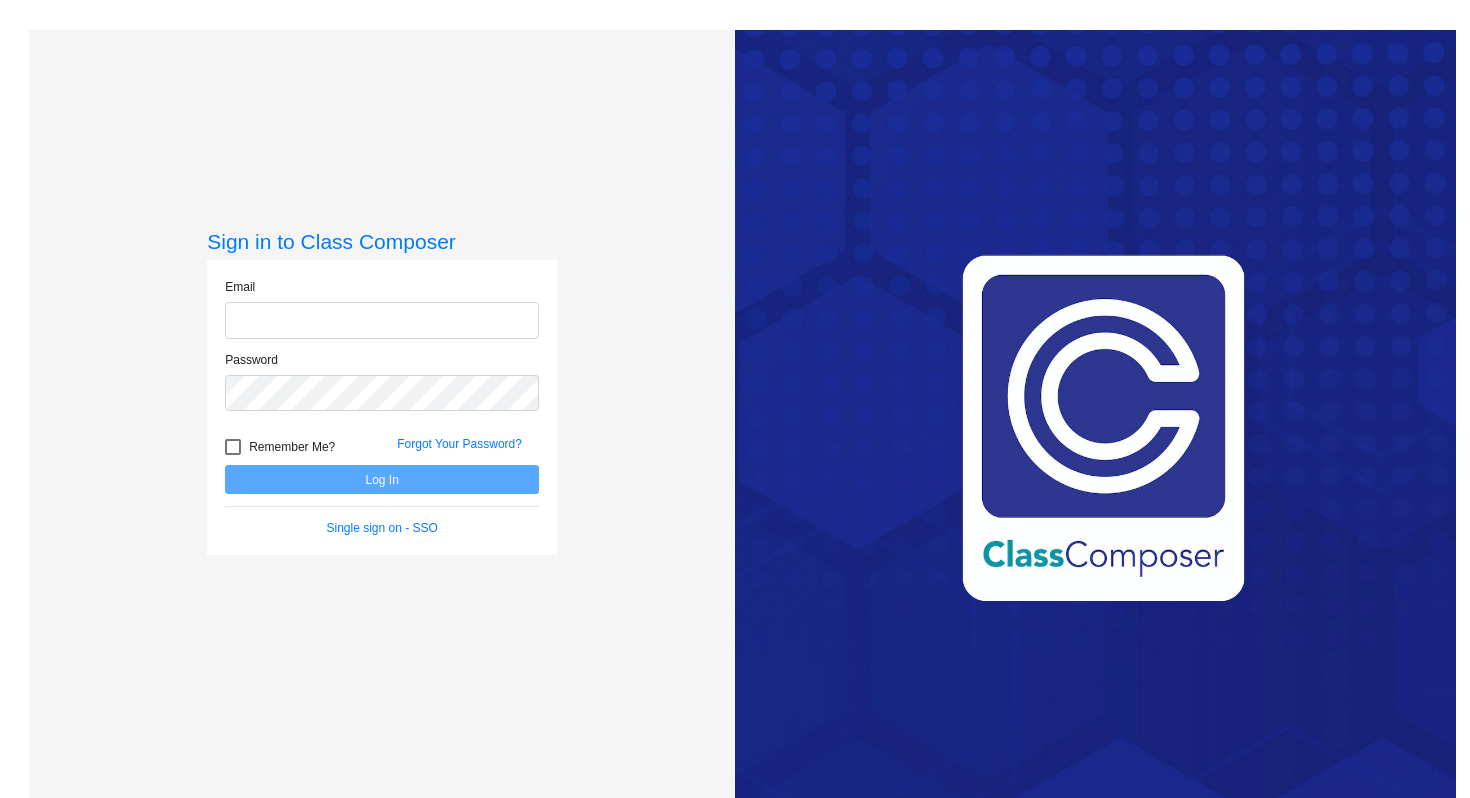 scroll, scrollTop: 0, scrollLeft: 0, axis: both 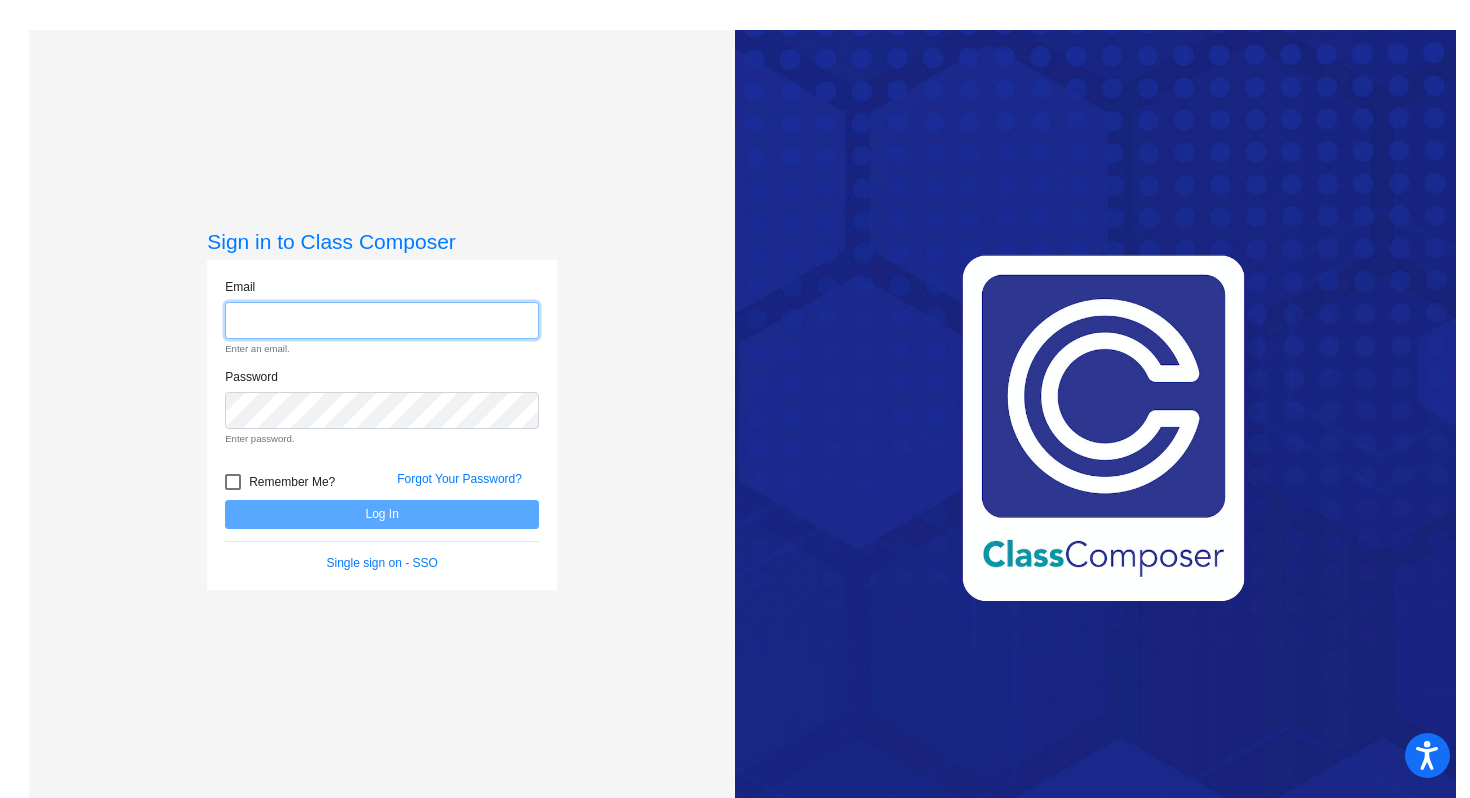 type on "[EMAIL]" 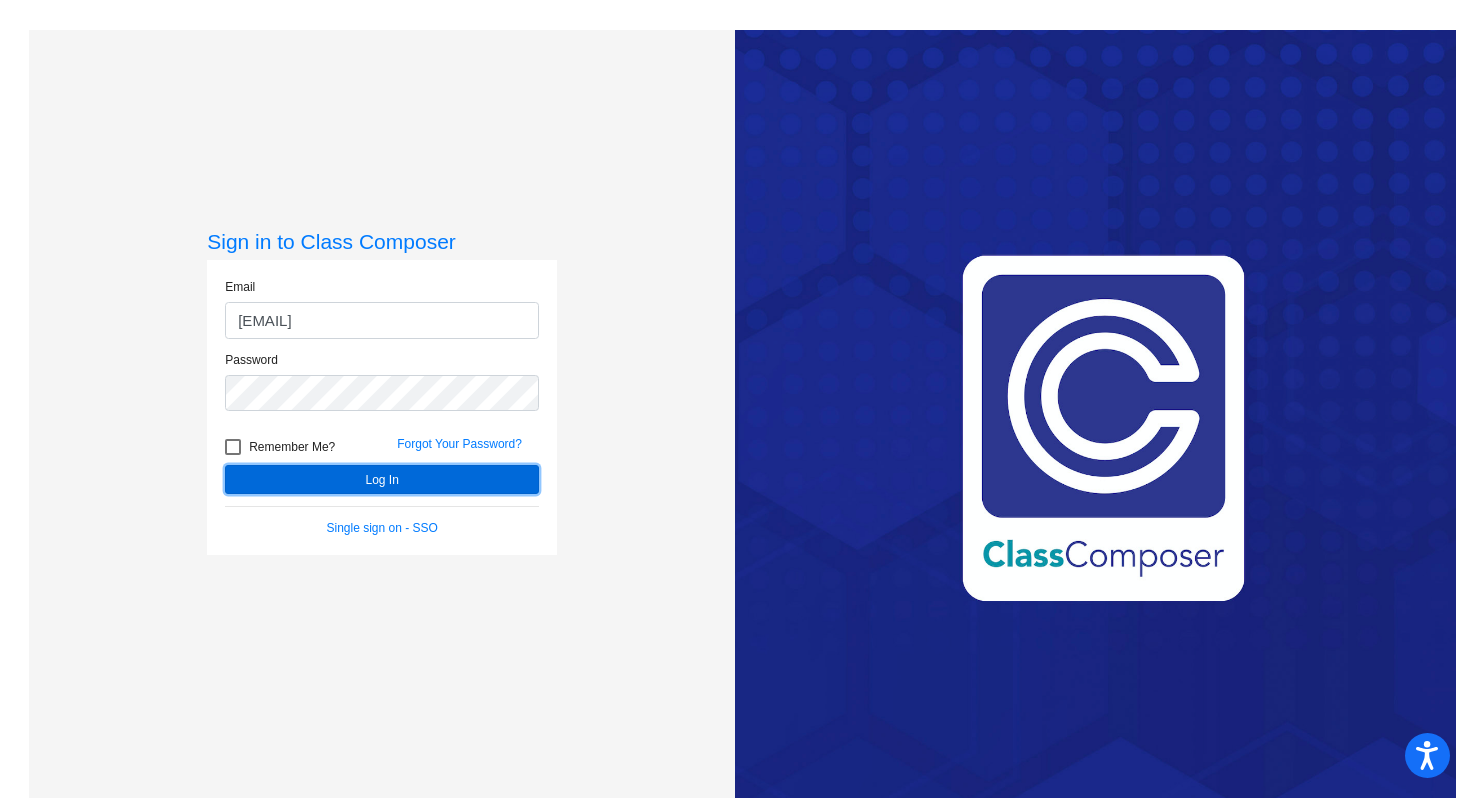 click on "Log In" 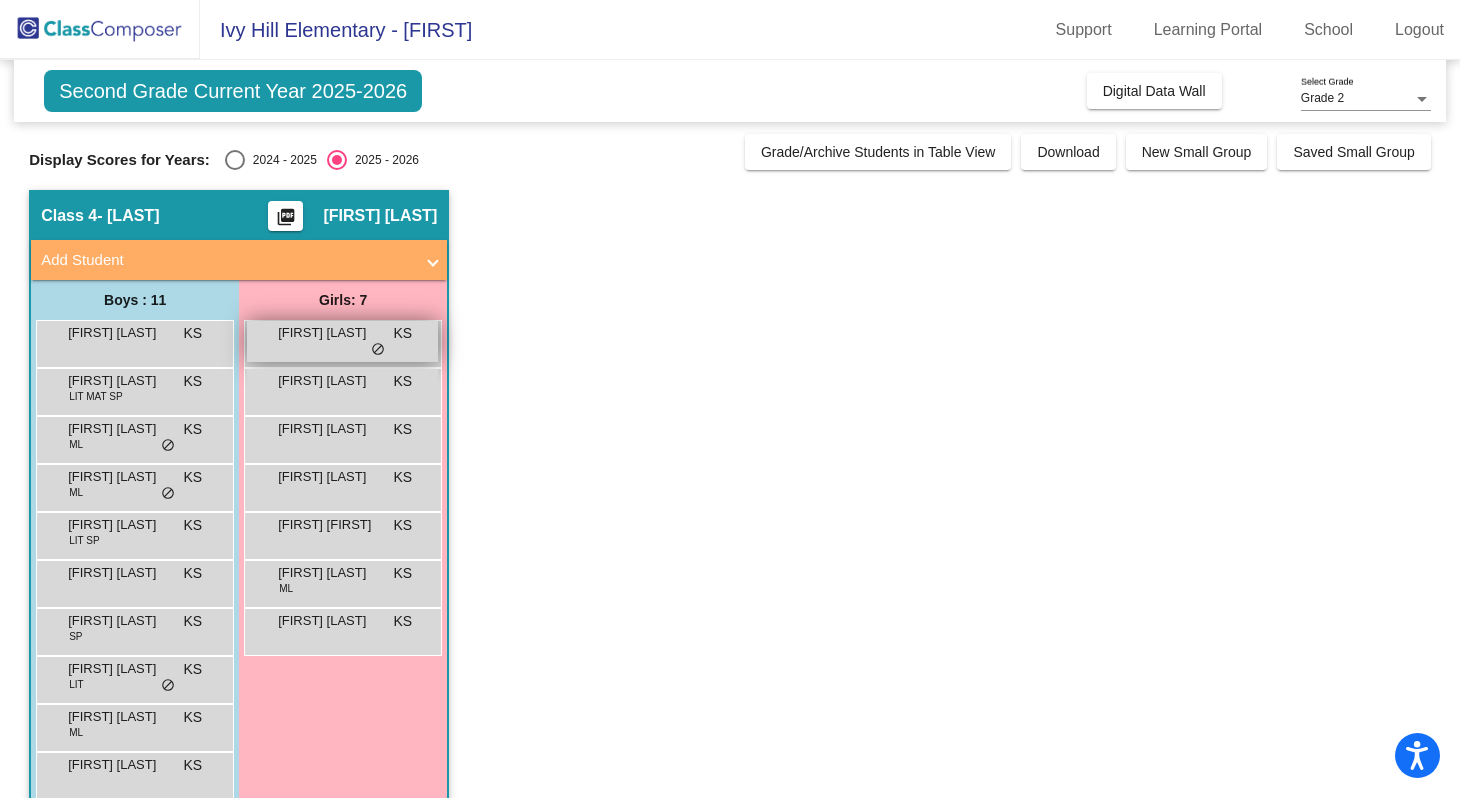 scroll, scrollTop: 82, scrollLeft: 0, axis: vertical 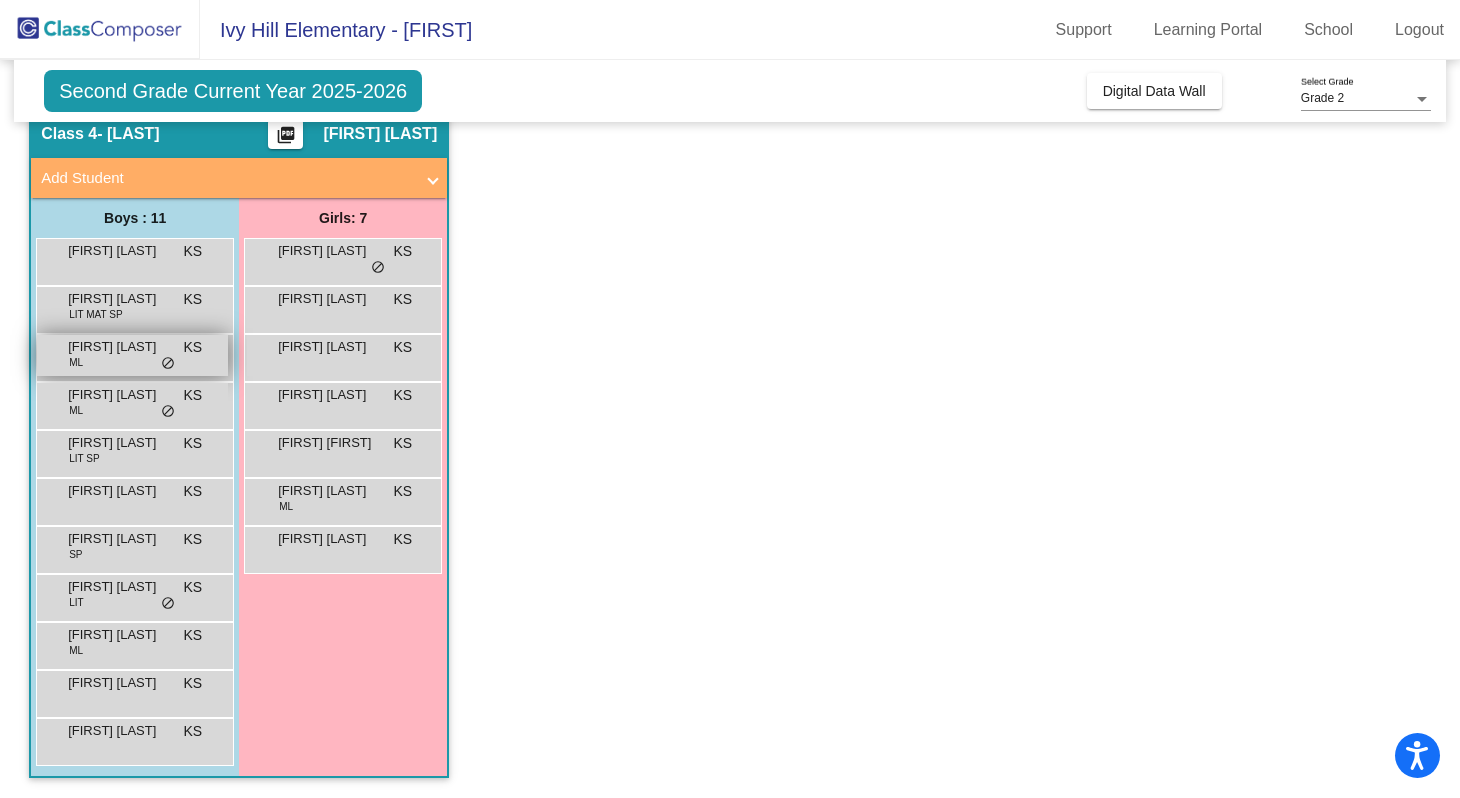 click on "do_not_disturb_alt" at bounding box center [168, 364] 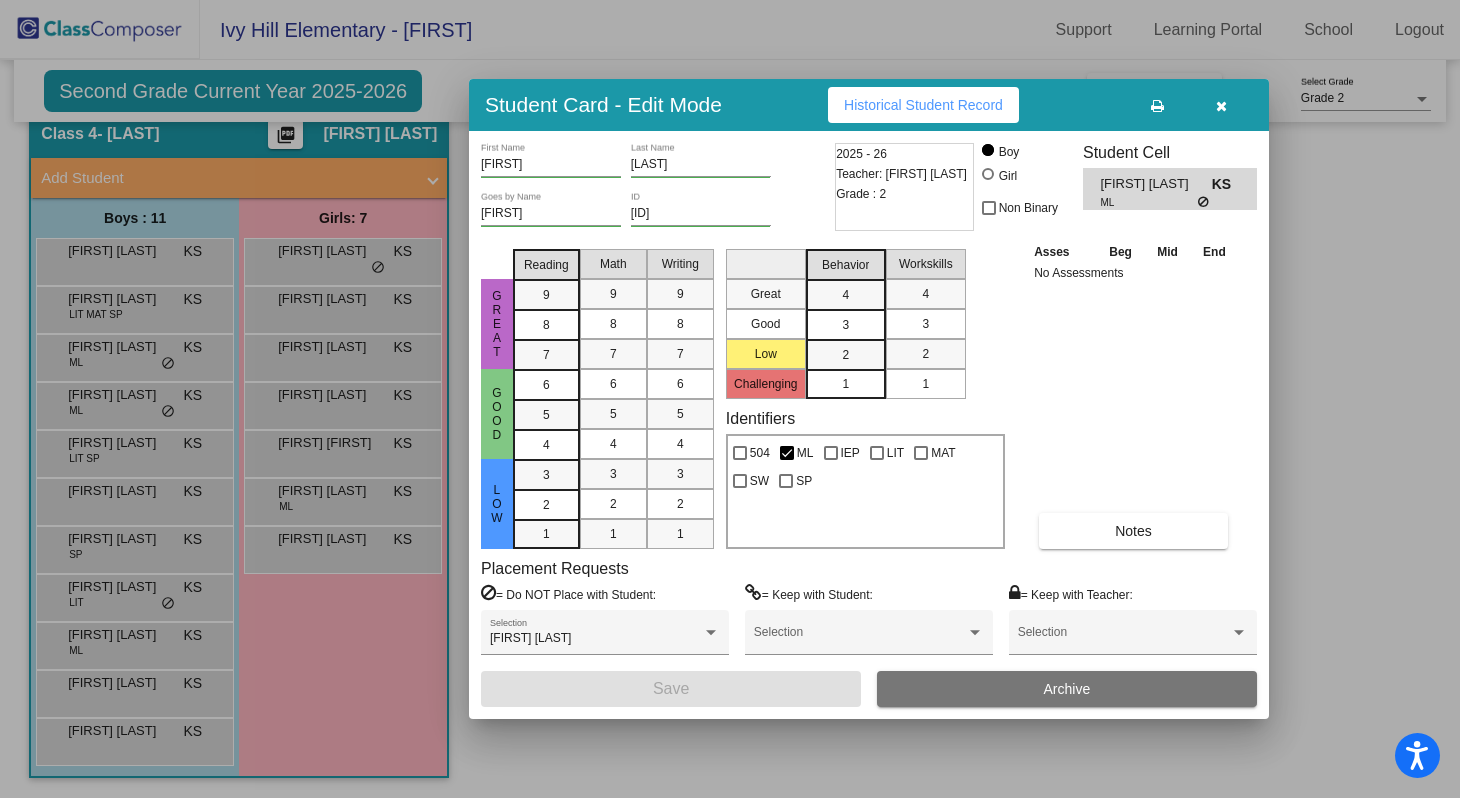 click on "[FIRST] [LAST]" at bounding box center (1155, 184) 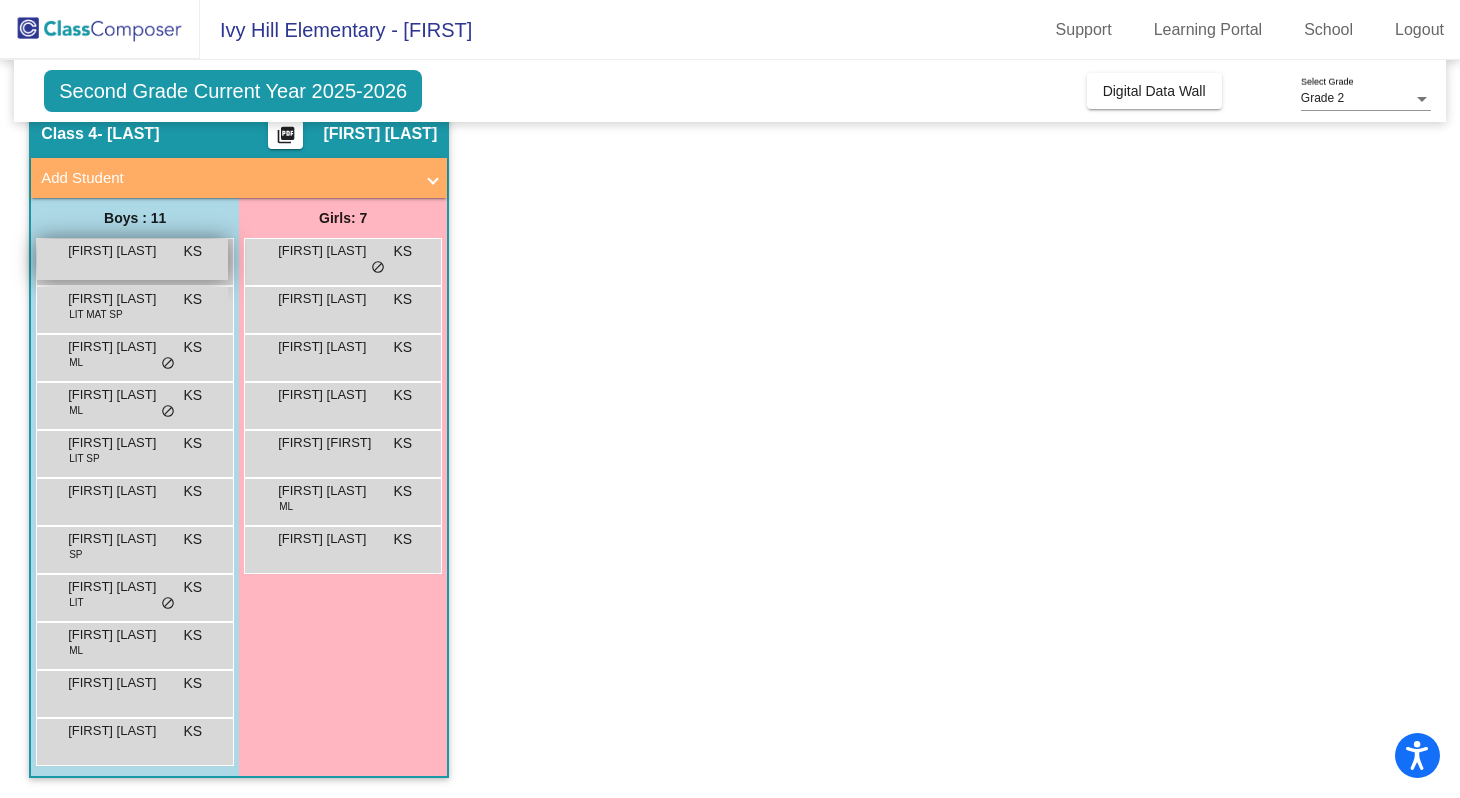 click on "[FIRST] [LAST] KS lock do_not_disturb_alt" at bounding box center [132, 259] 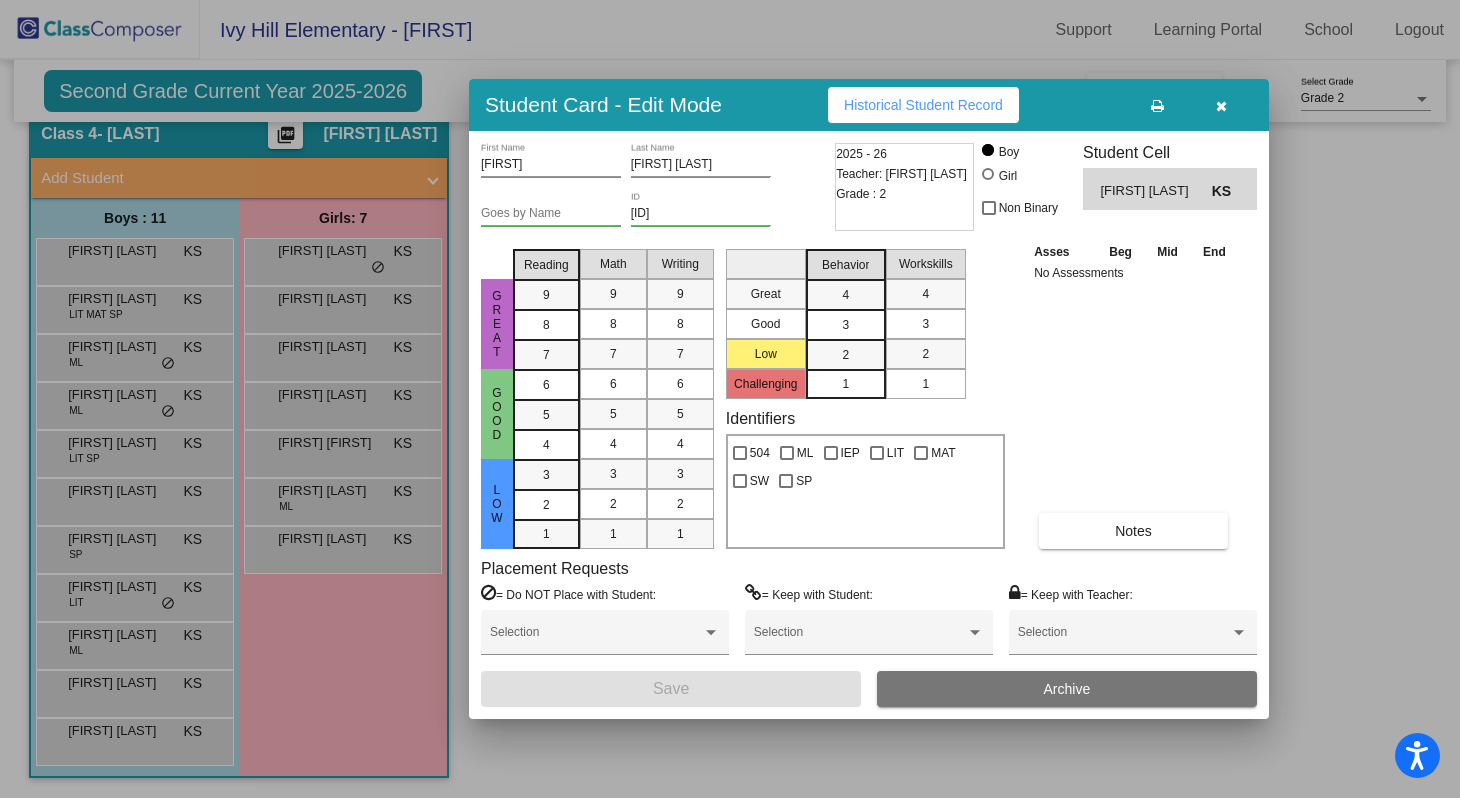 click at bounding box center (730, 399) 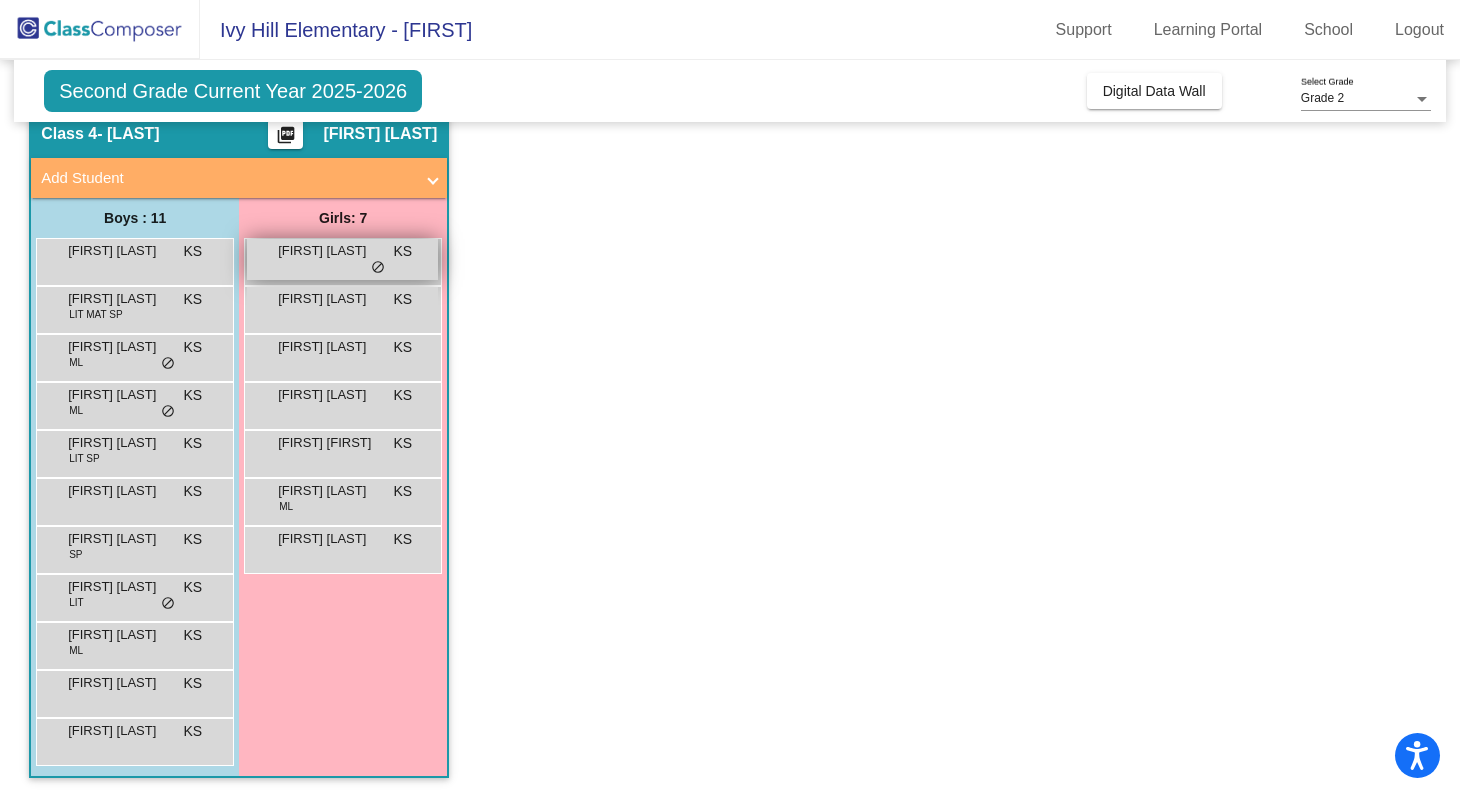 click on "[FIRST] [LAST]" at bounding box center [328, 251] 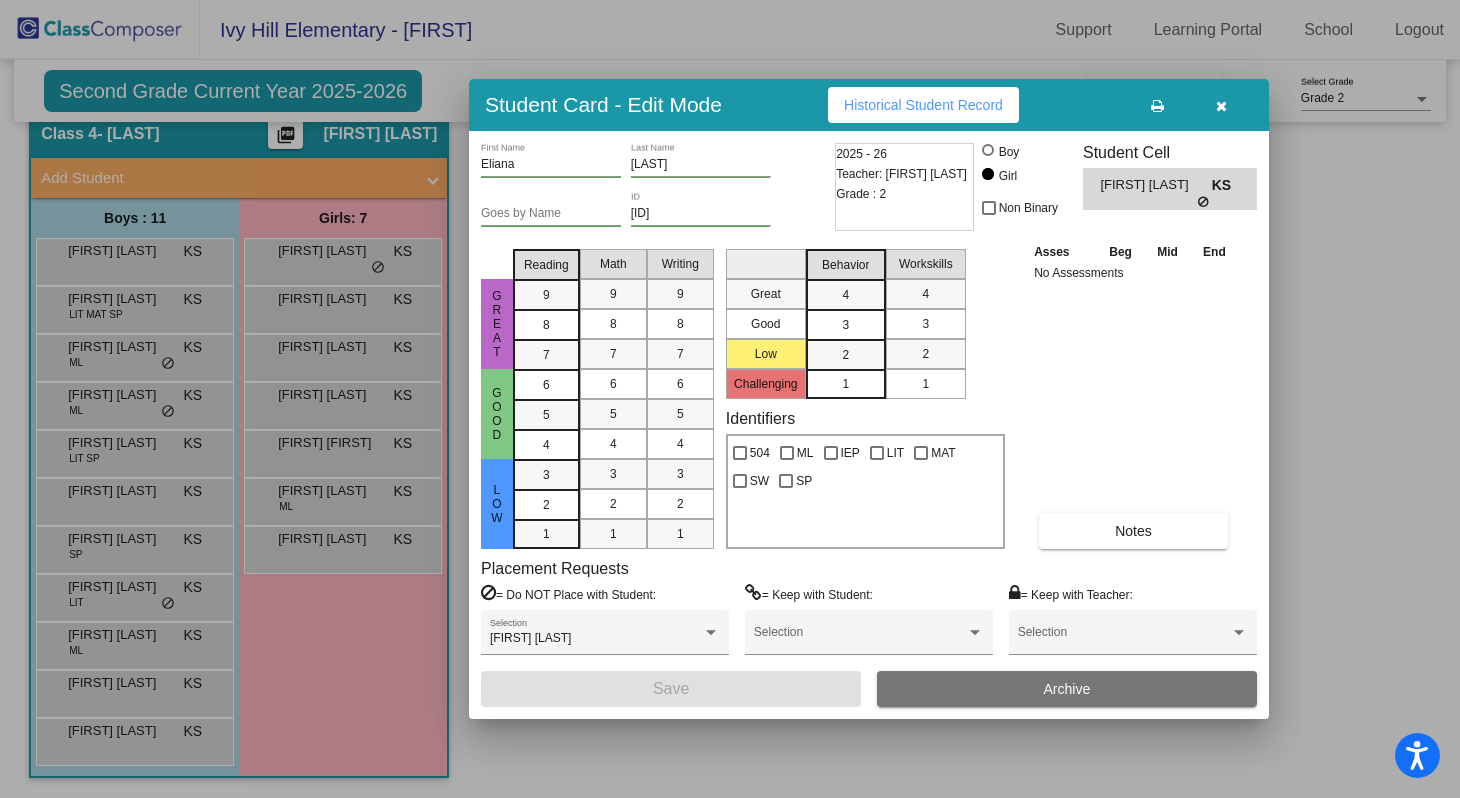 click at bounding box center [730, 399] 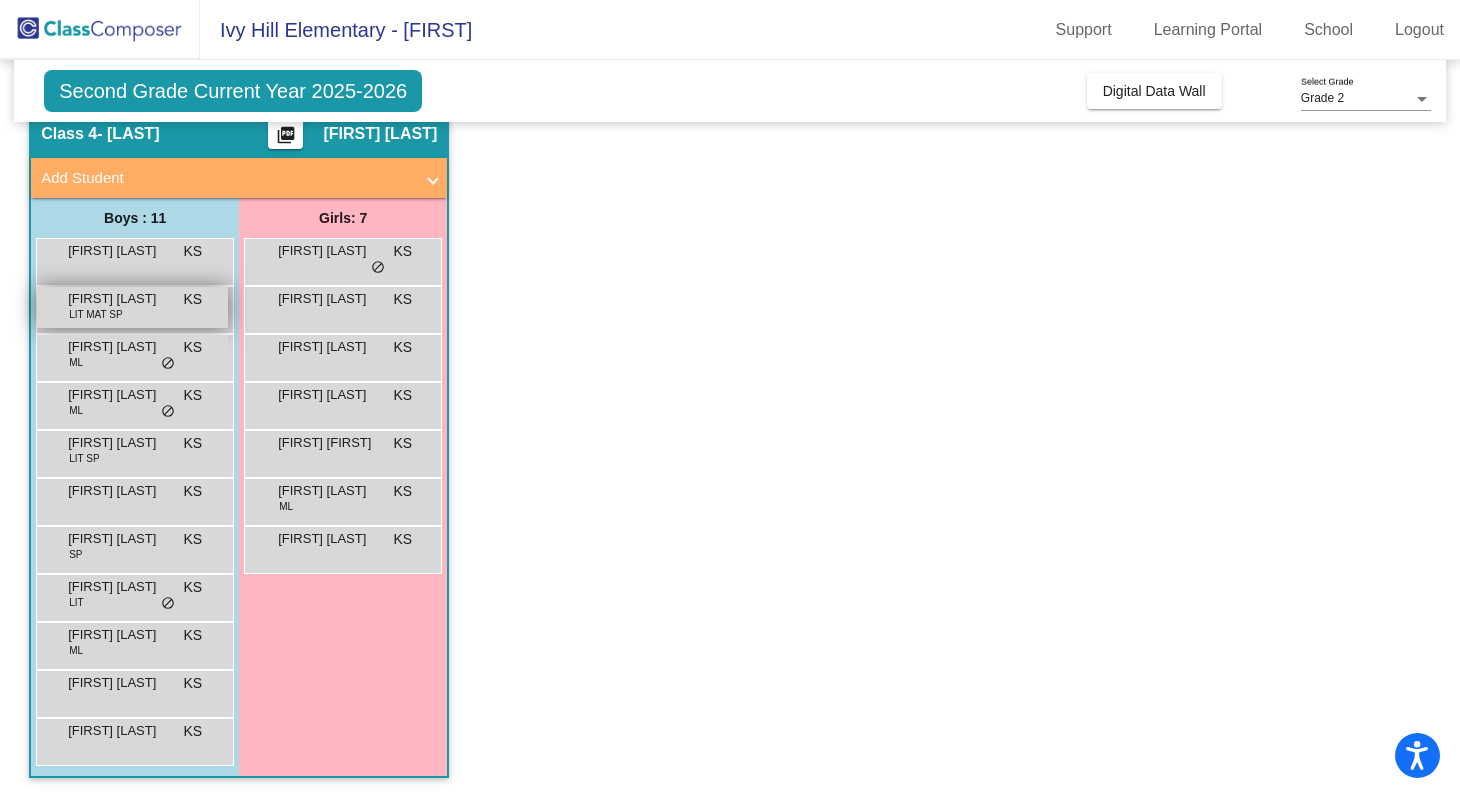 click on "[FIRST] [LAST] LIT MAT SP KS lock do_not_disturb_alt" at bounding box center [132, 307] 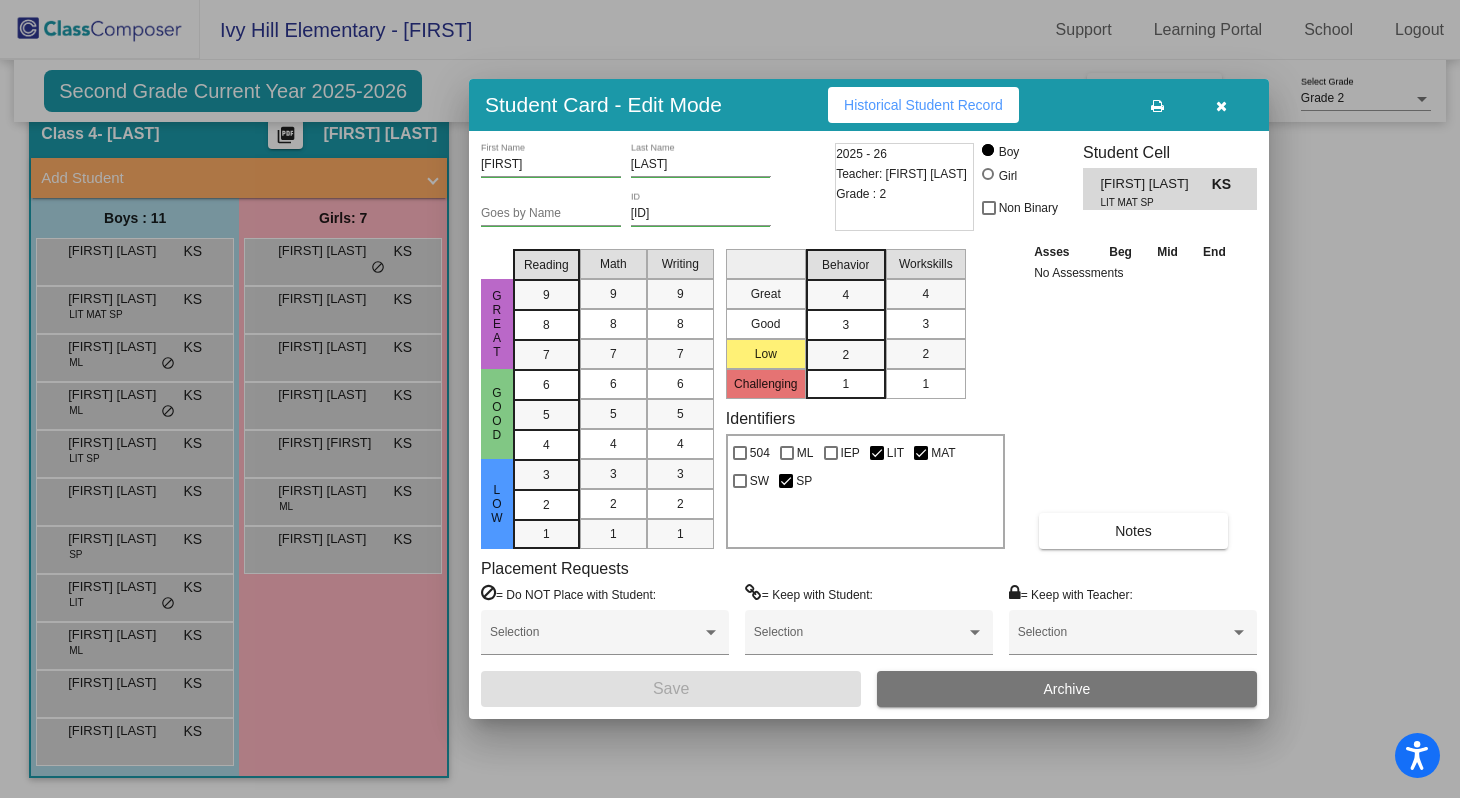 click at bounding box center (730, 399) 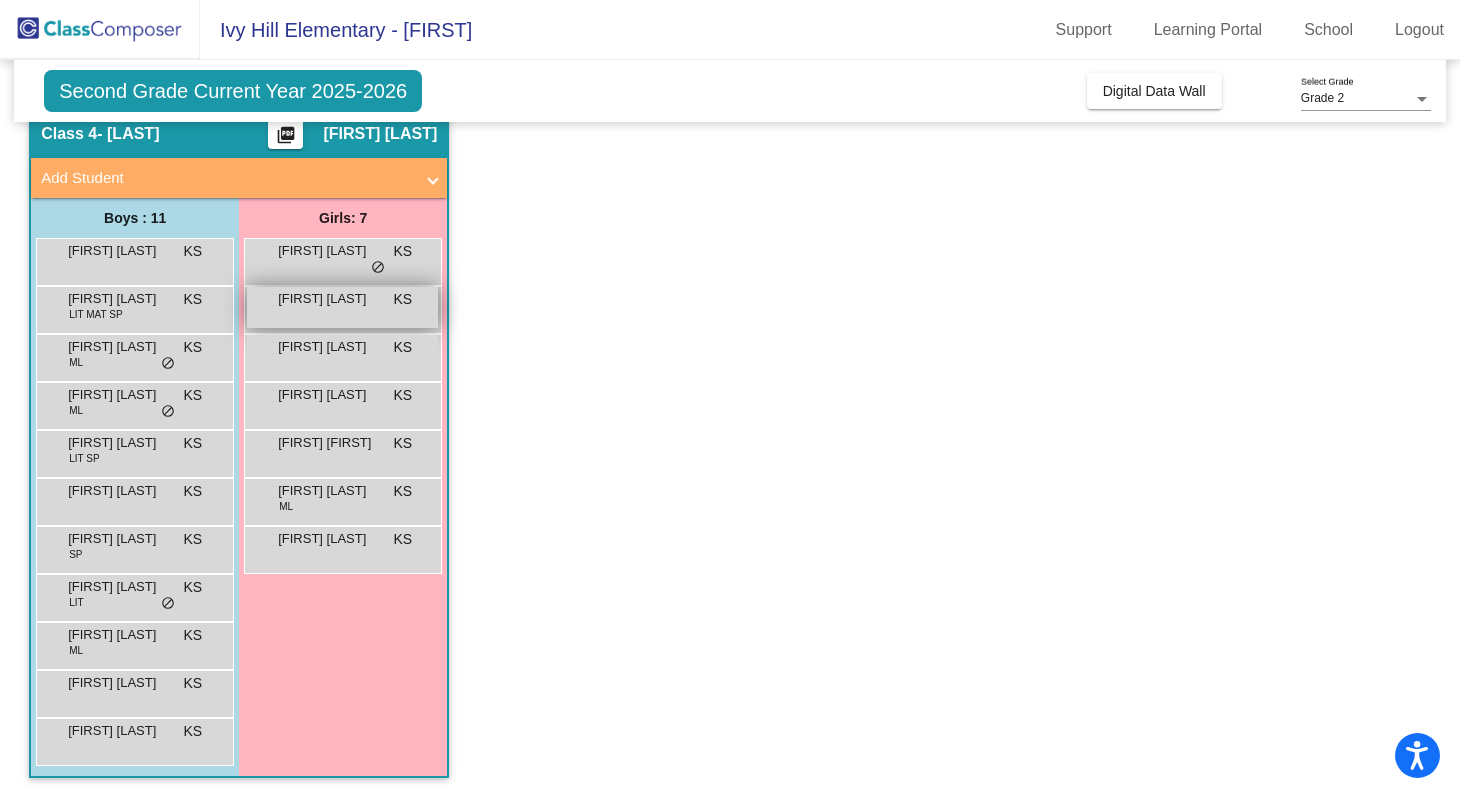 click on "[FIRST] [LAST] KS lock do_not_disturb_alt" at bounding box center [342, 307] 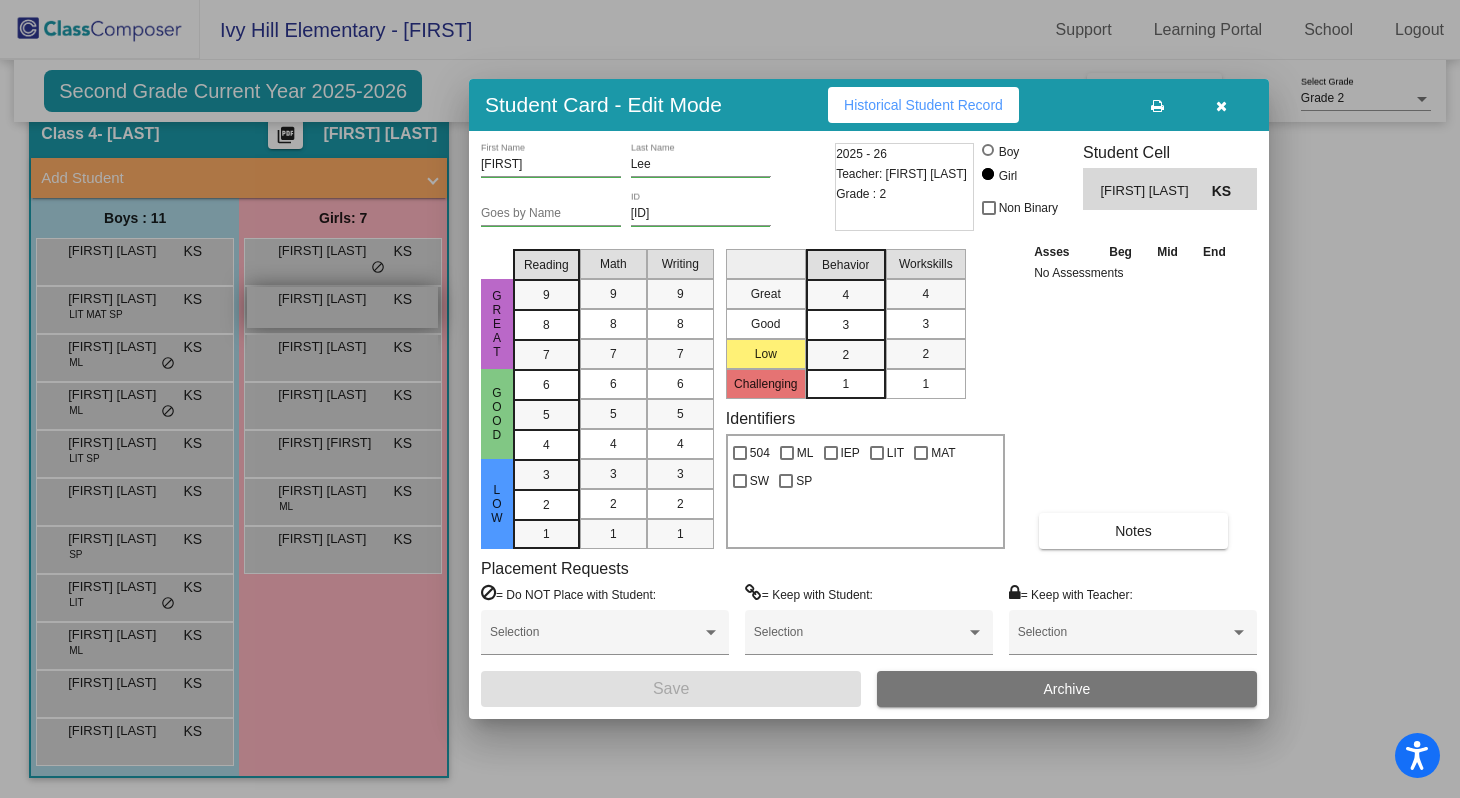 click at bounding box center [730, 399] 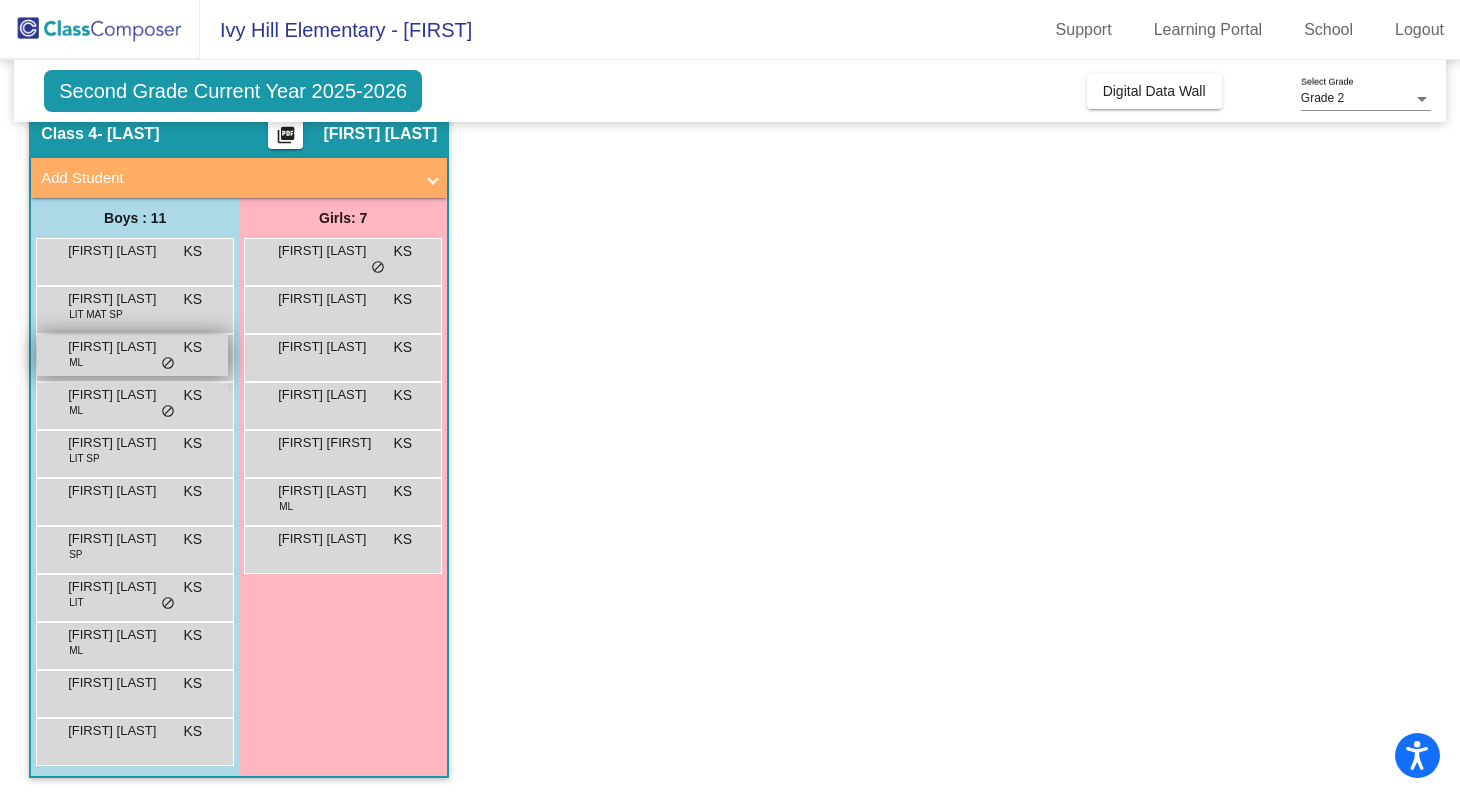 click on "KS" at bounding box center (193, 347) 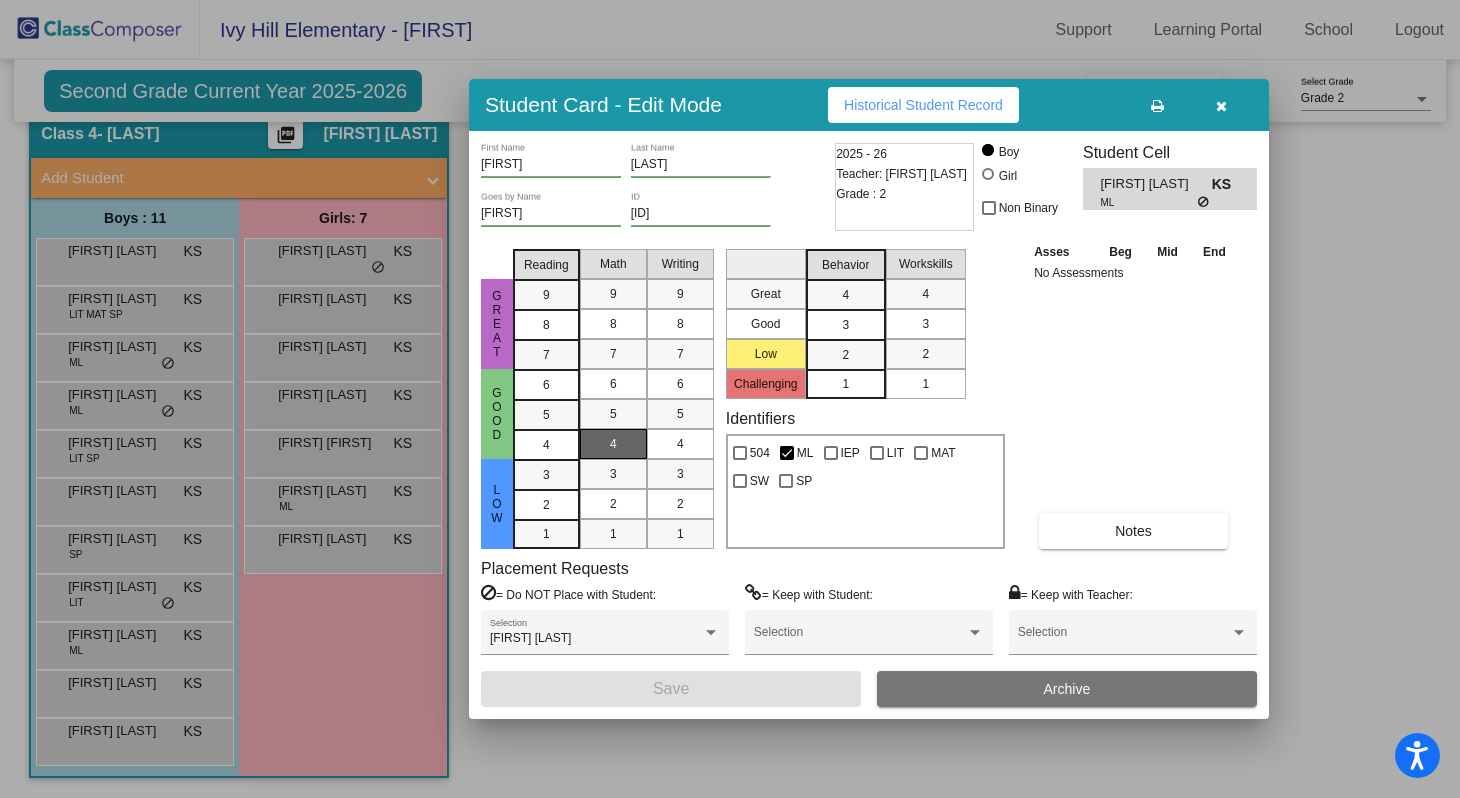 scroll, scrollTop: 0, scrollLeft: 0, axis: both 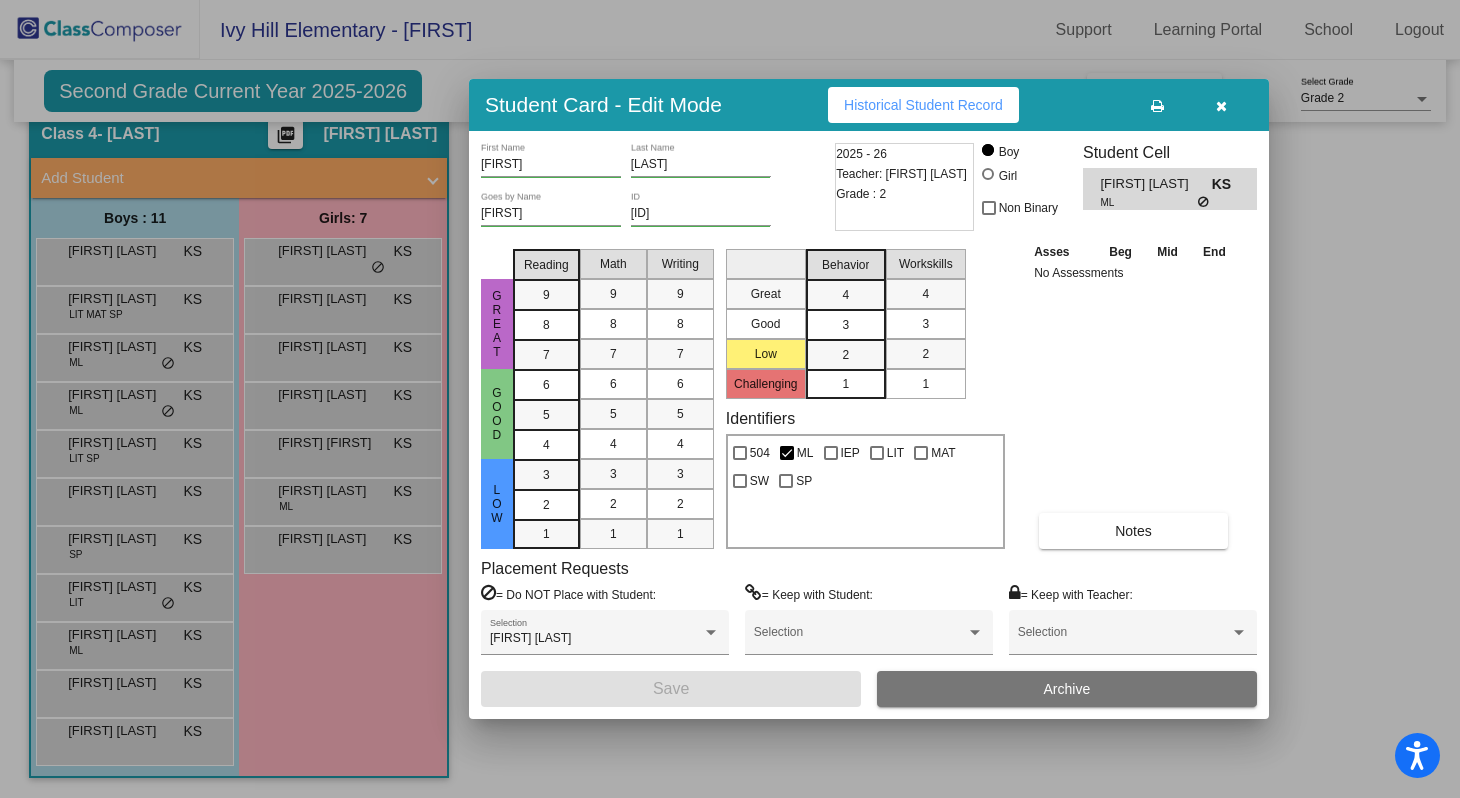 click at bounding box center [730, 399] 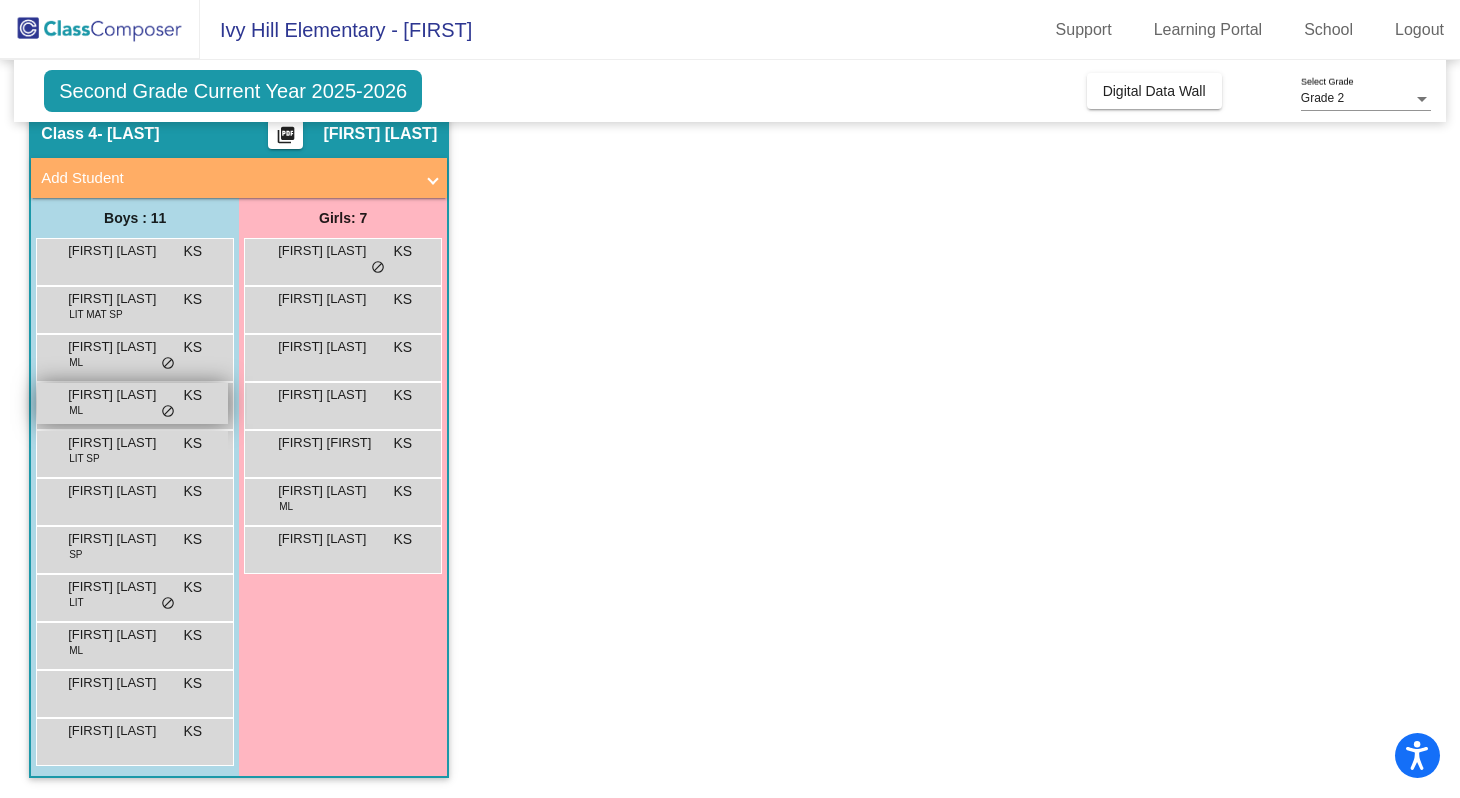 click on "[FIRST] [LAST]" at bounding box center [118, 395] 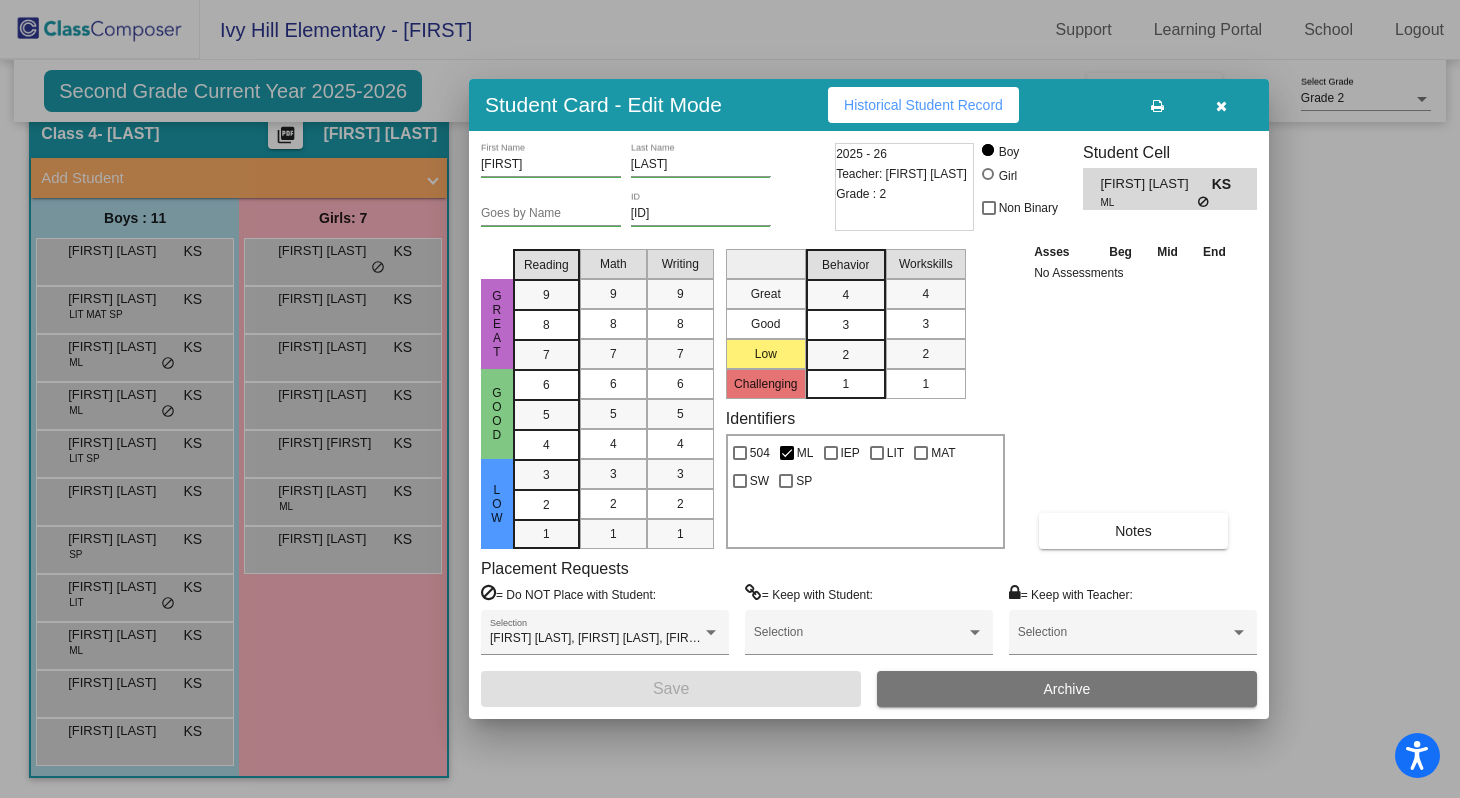 click at bounding box center [730, 399] 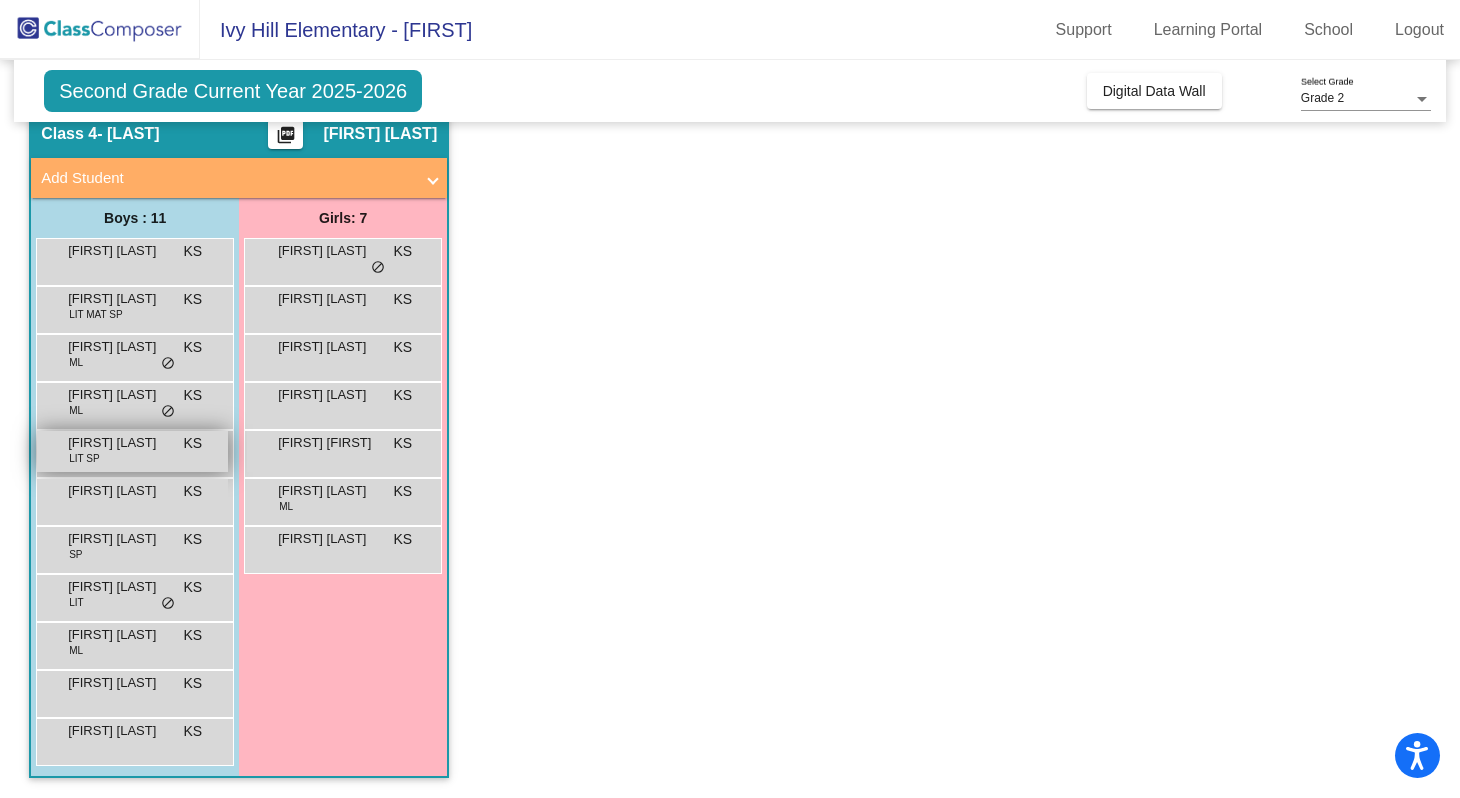 click on "[FIRST] [LAST] LIT SP KS lock do_not_disturb_alt" at bounding box center (132, 451) 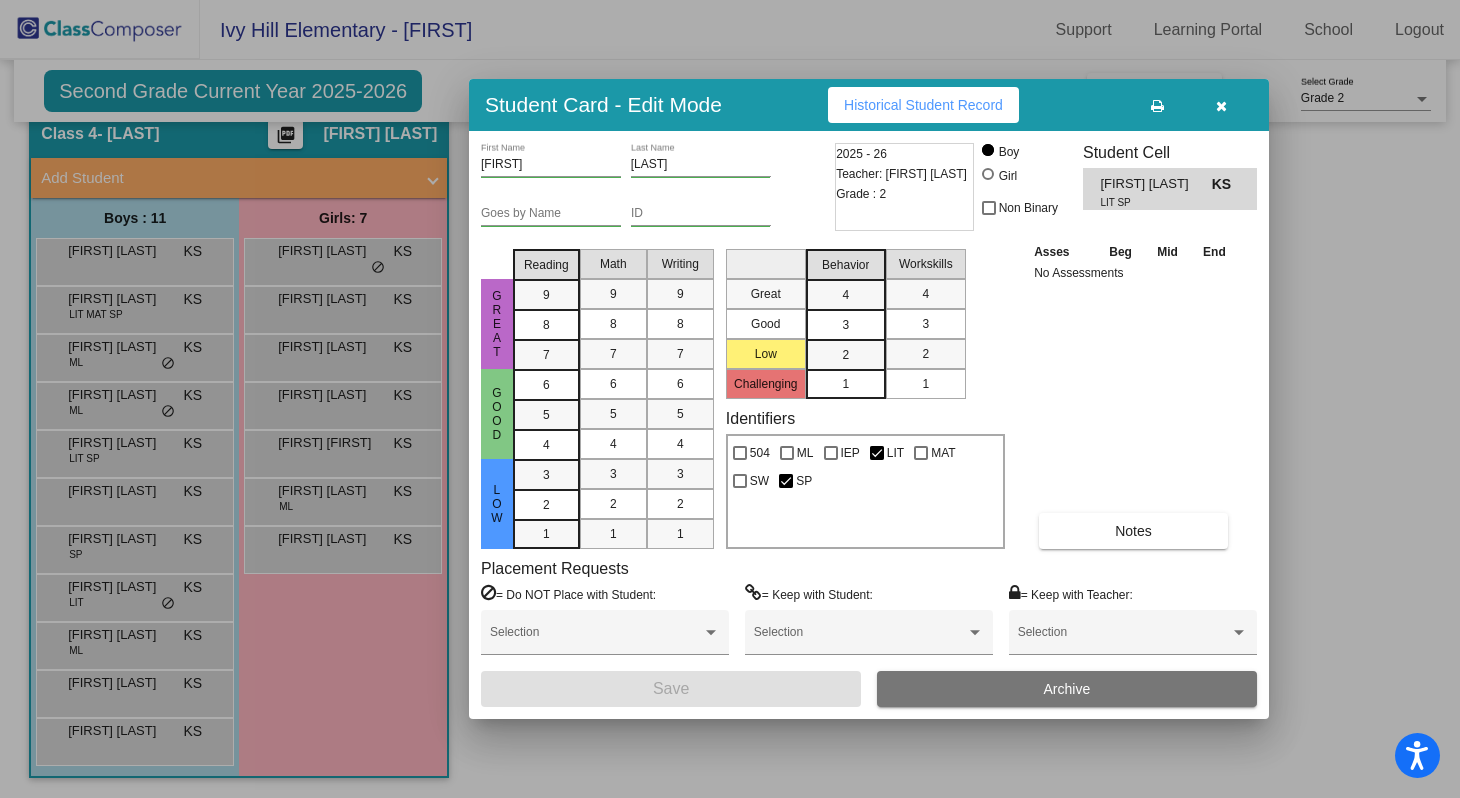 click at bounding box center [730, 399] 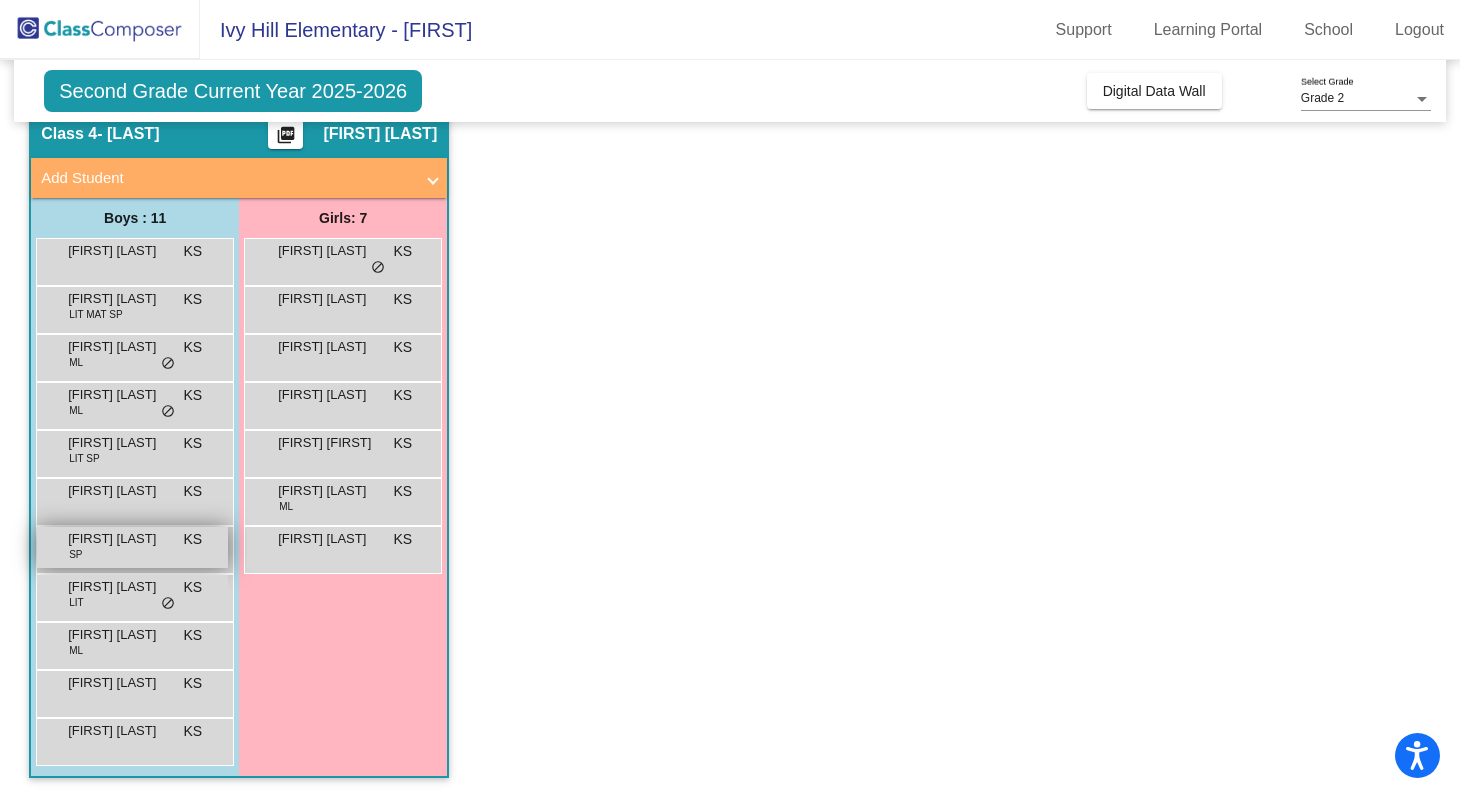 click on "[FIRST] [LAST] SP KS lock do_not_disturb_alt" at bounding box center [132, 547] 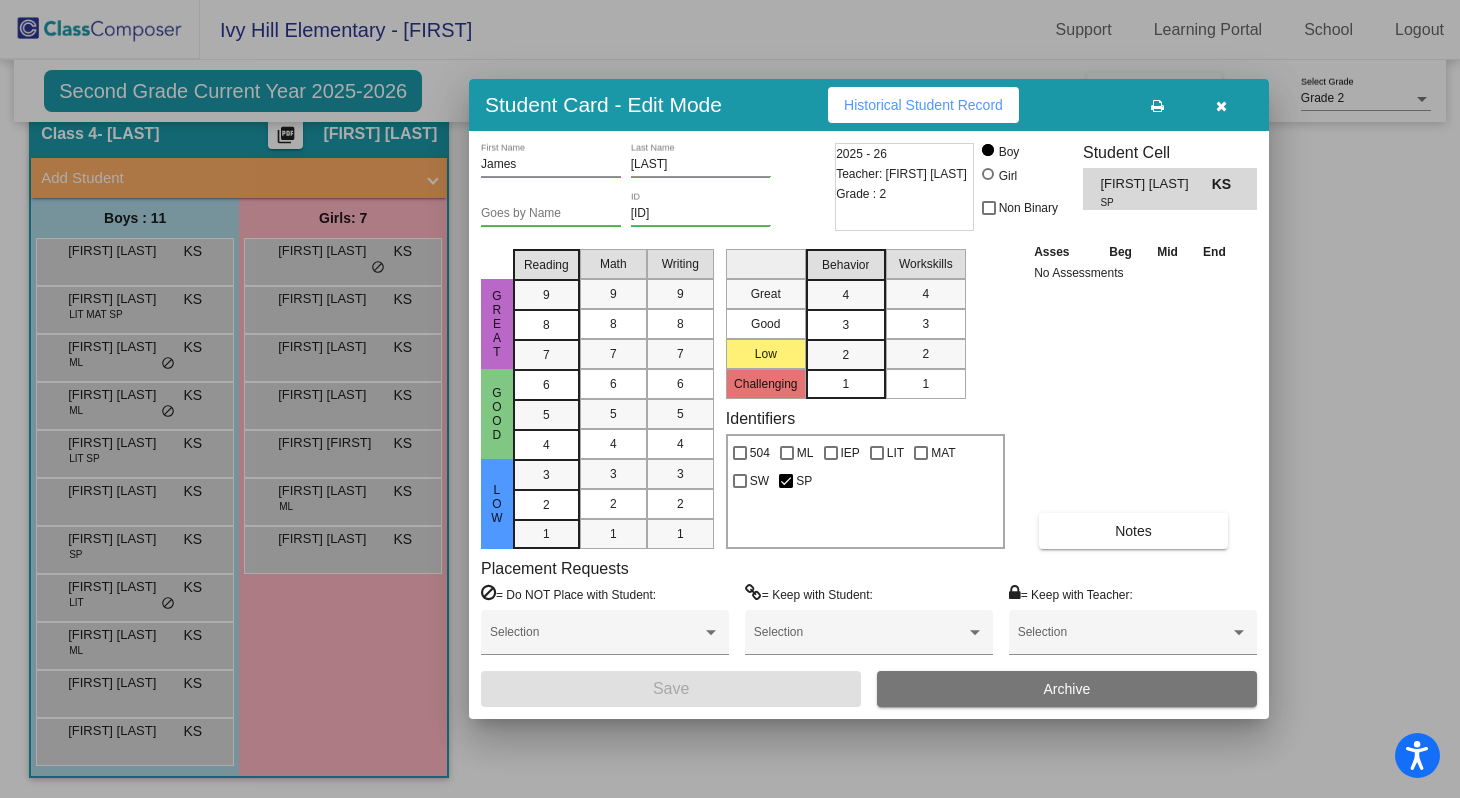 click at bounding box center [730, 399] 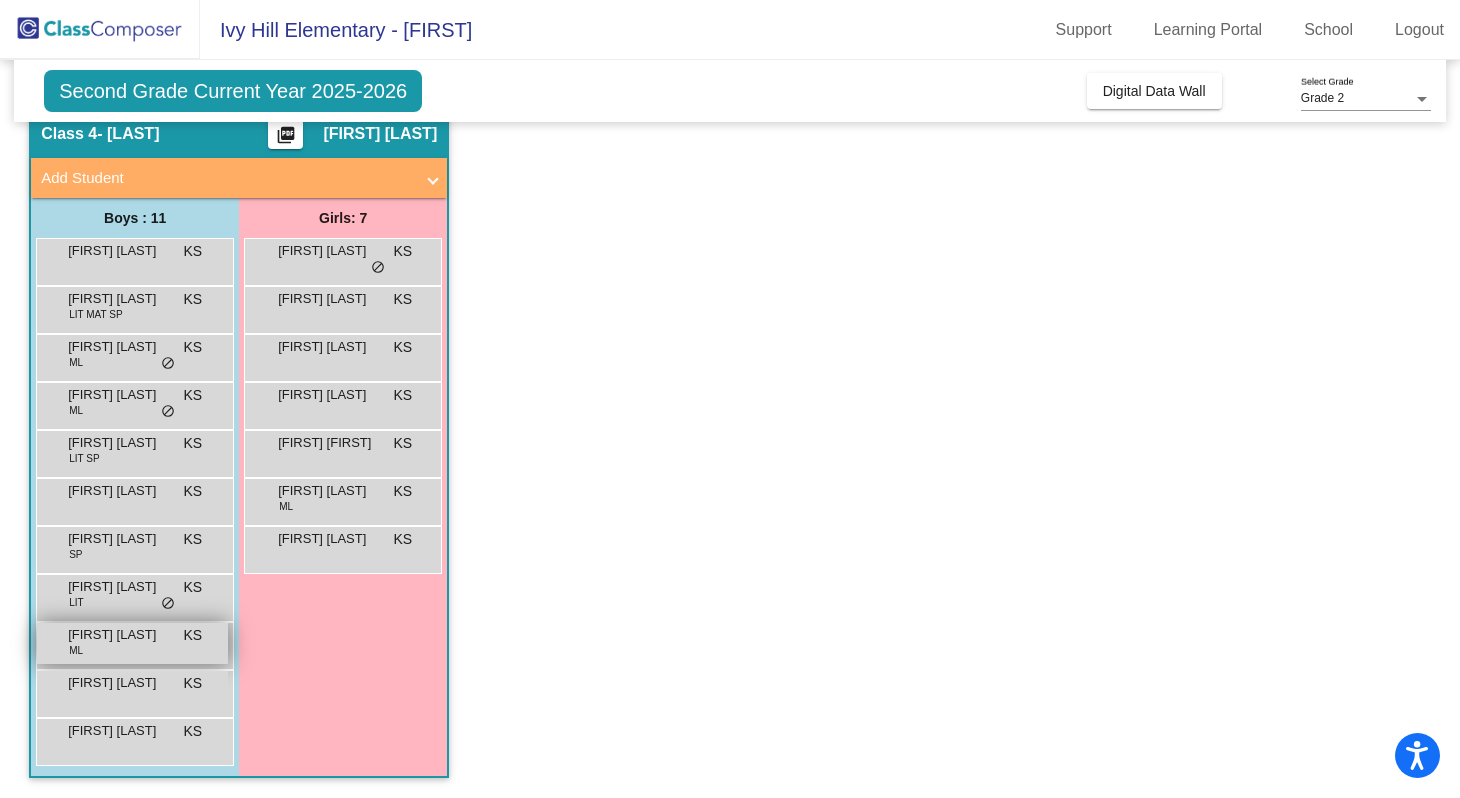 click on "[FIRST] [LAST] ML KS lock do_not_disturb_alt" at bounding box center [132, 643] 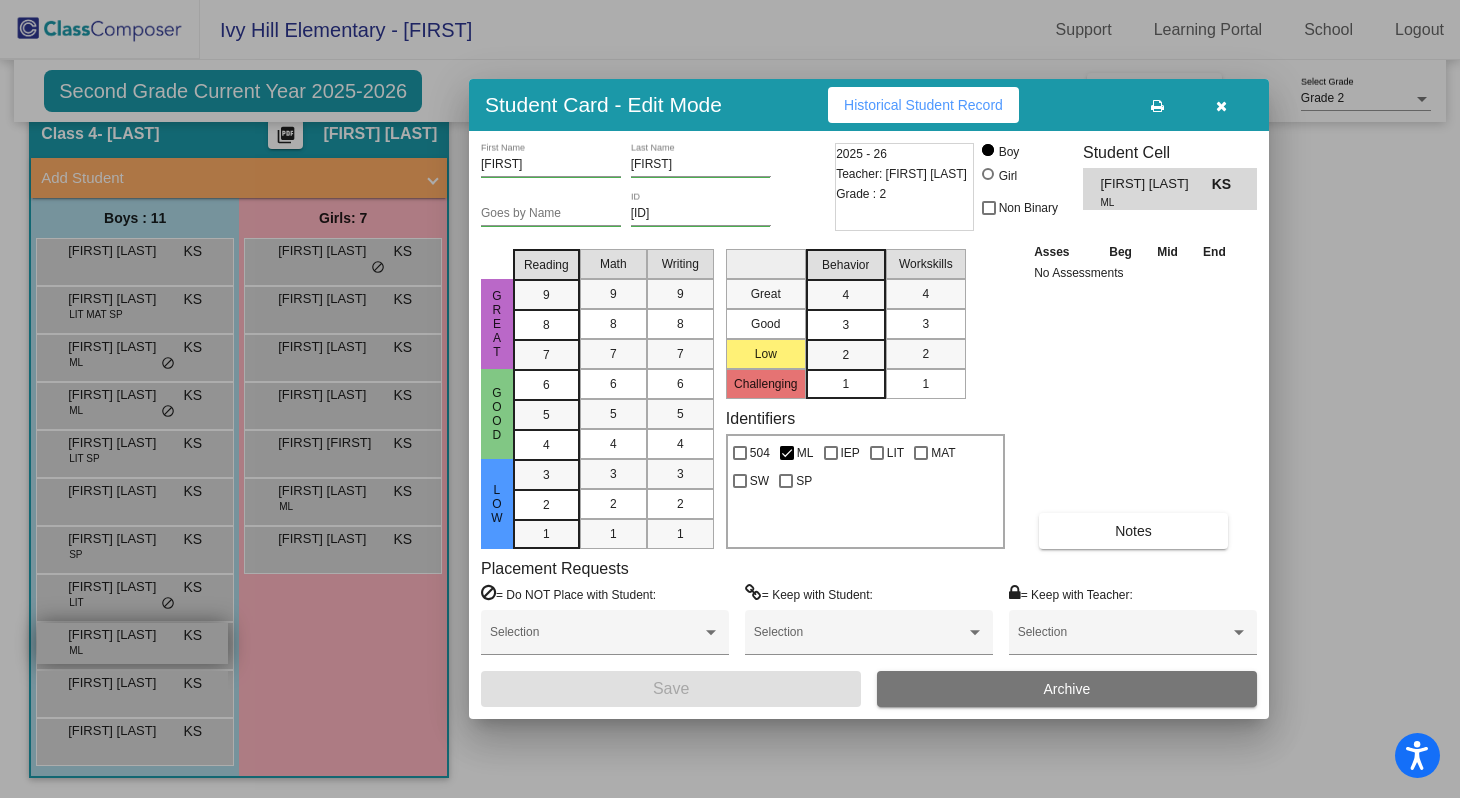 click at bounding box center (730, 399) 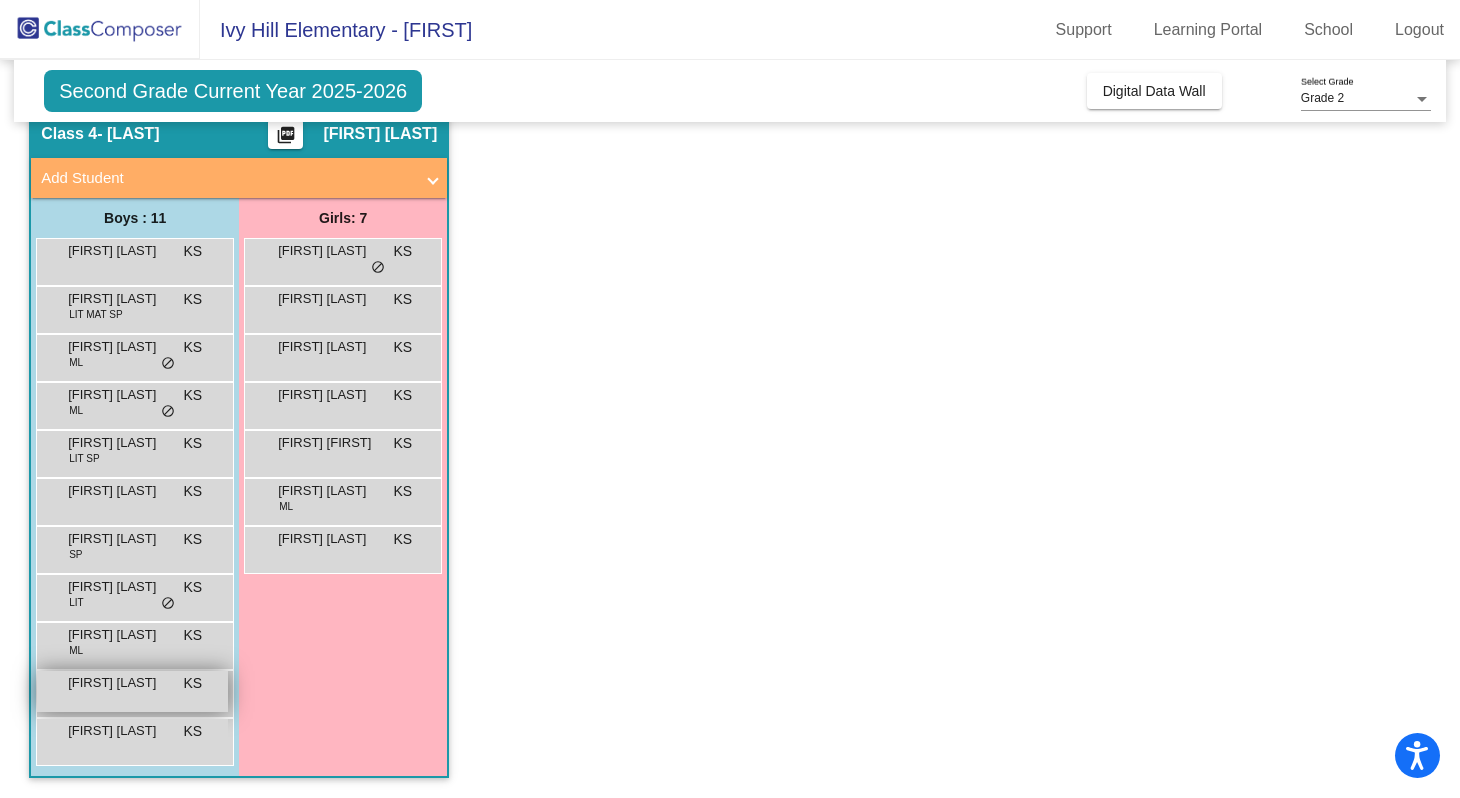 click on "[FIRST] [LAST] KS lock do_not_disturb_alt" at bounding box center (132, 691) 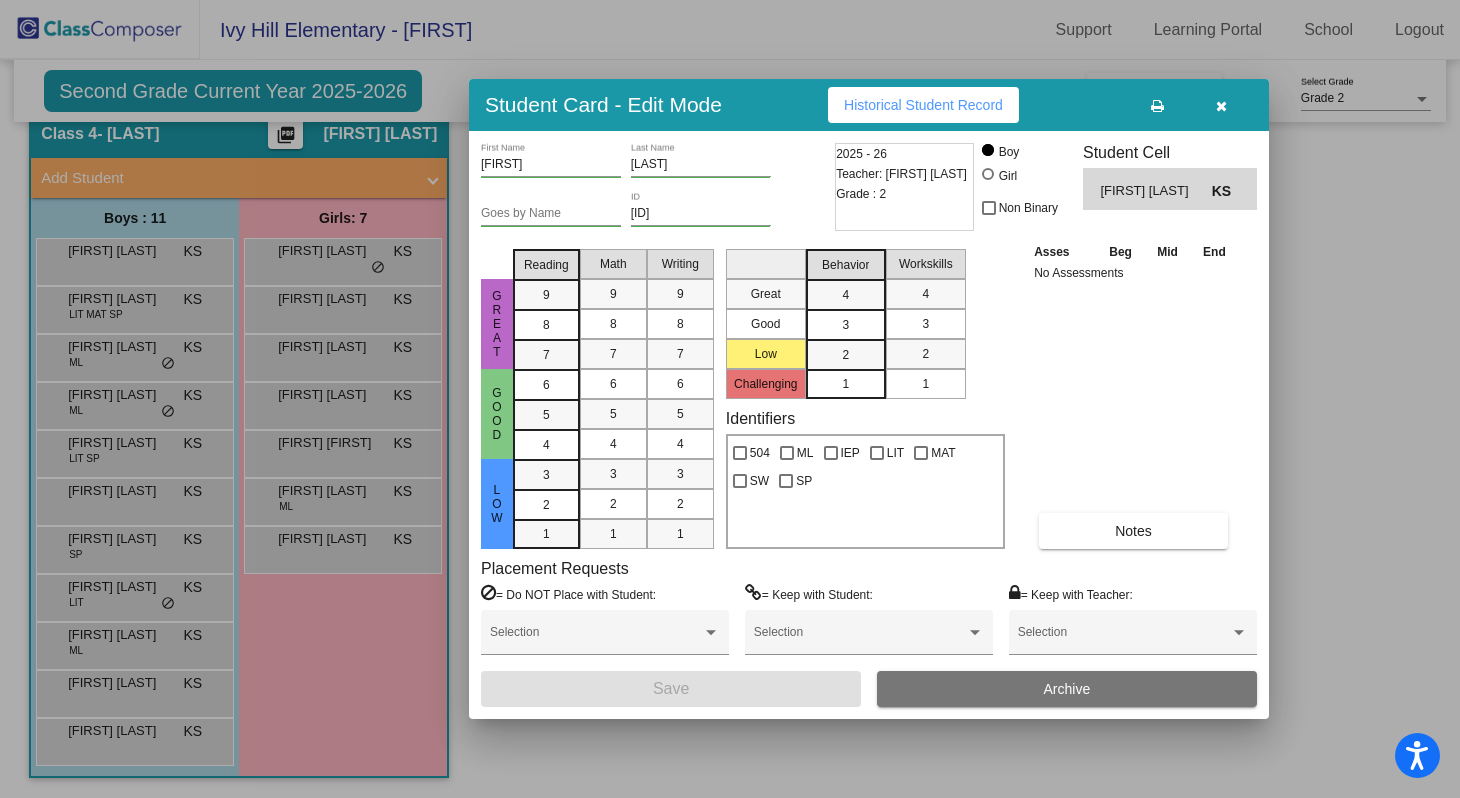 click at bounding box center (730, 399) 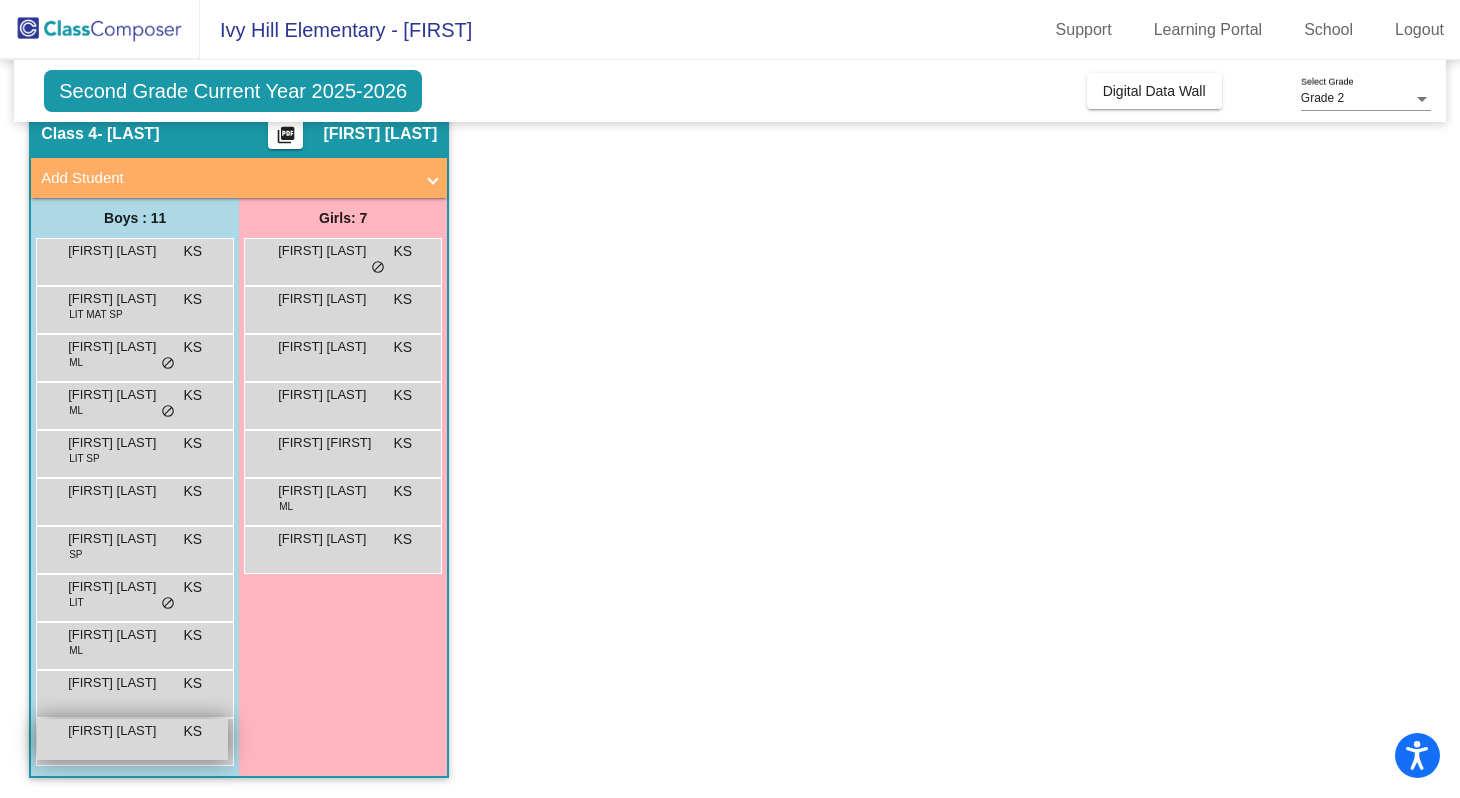 click on "[FIRST] [LAST] KS lock do_not_disturb_alt" at bounding box center [132, 739] 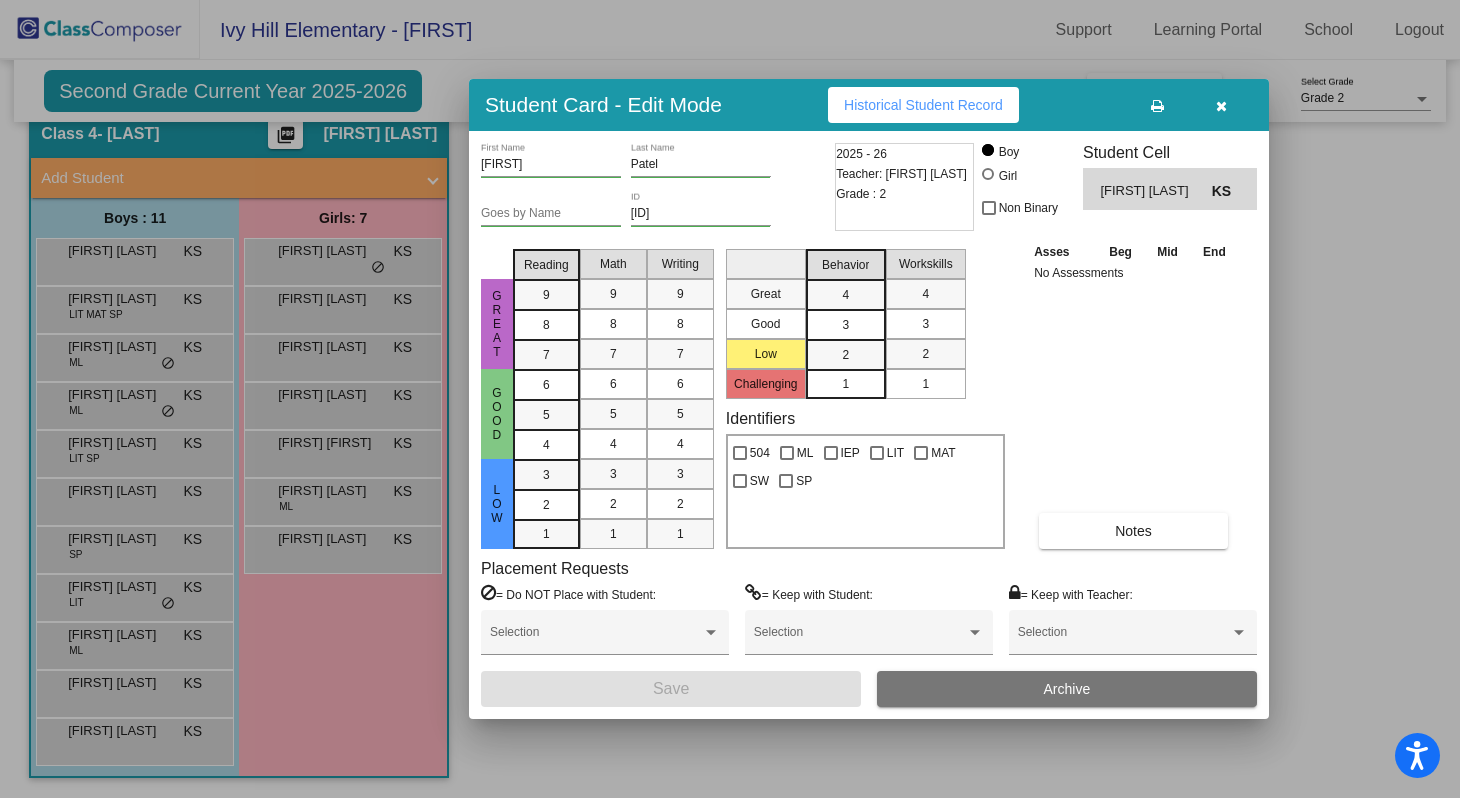 click at bounding box center (730, 399) 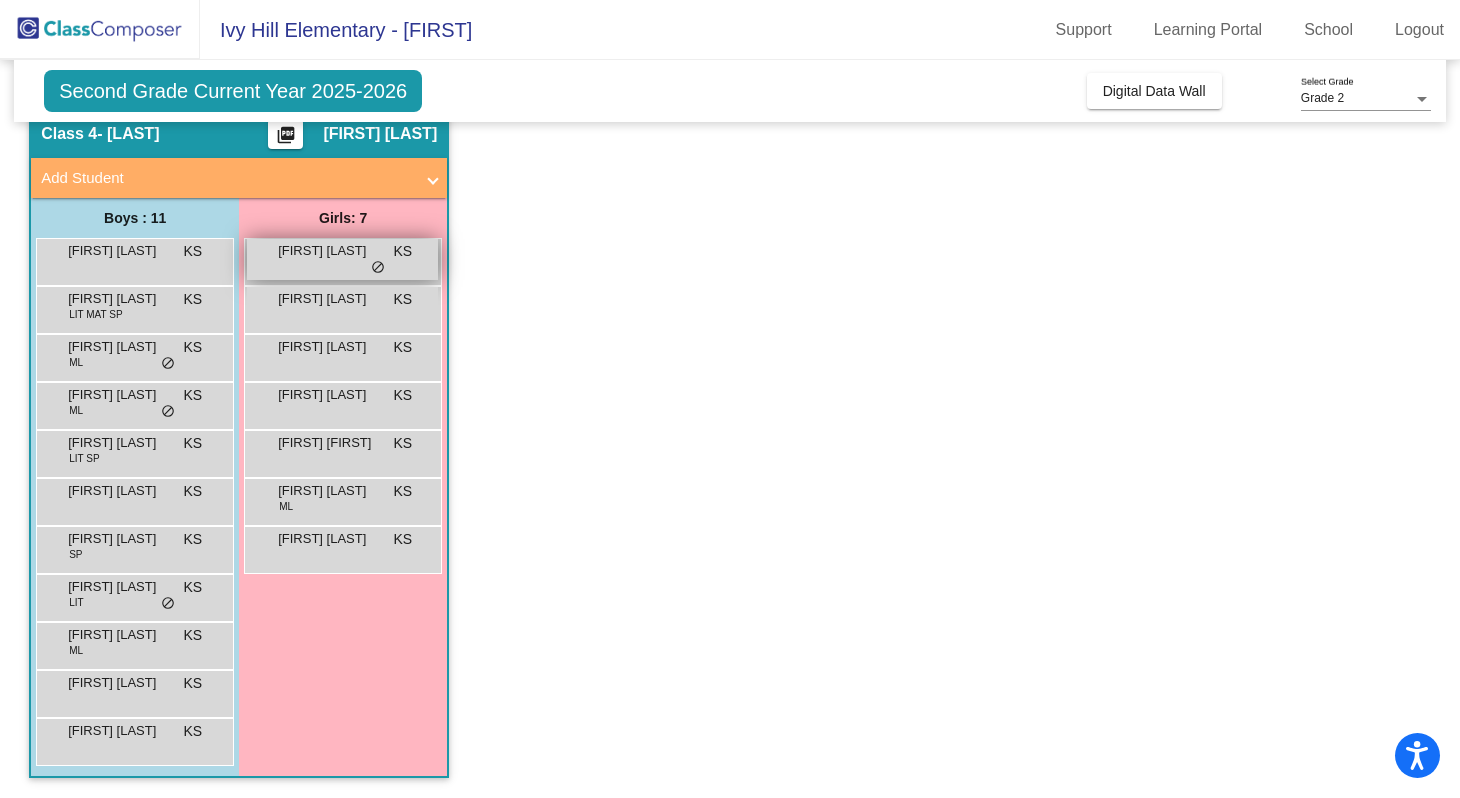 click on "[FIRST] [LAST] KS lock do_not_disturb_alt" at bounding box center (342, 259) 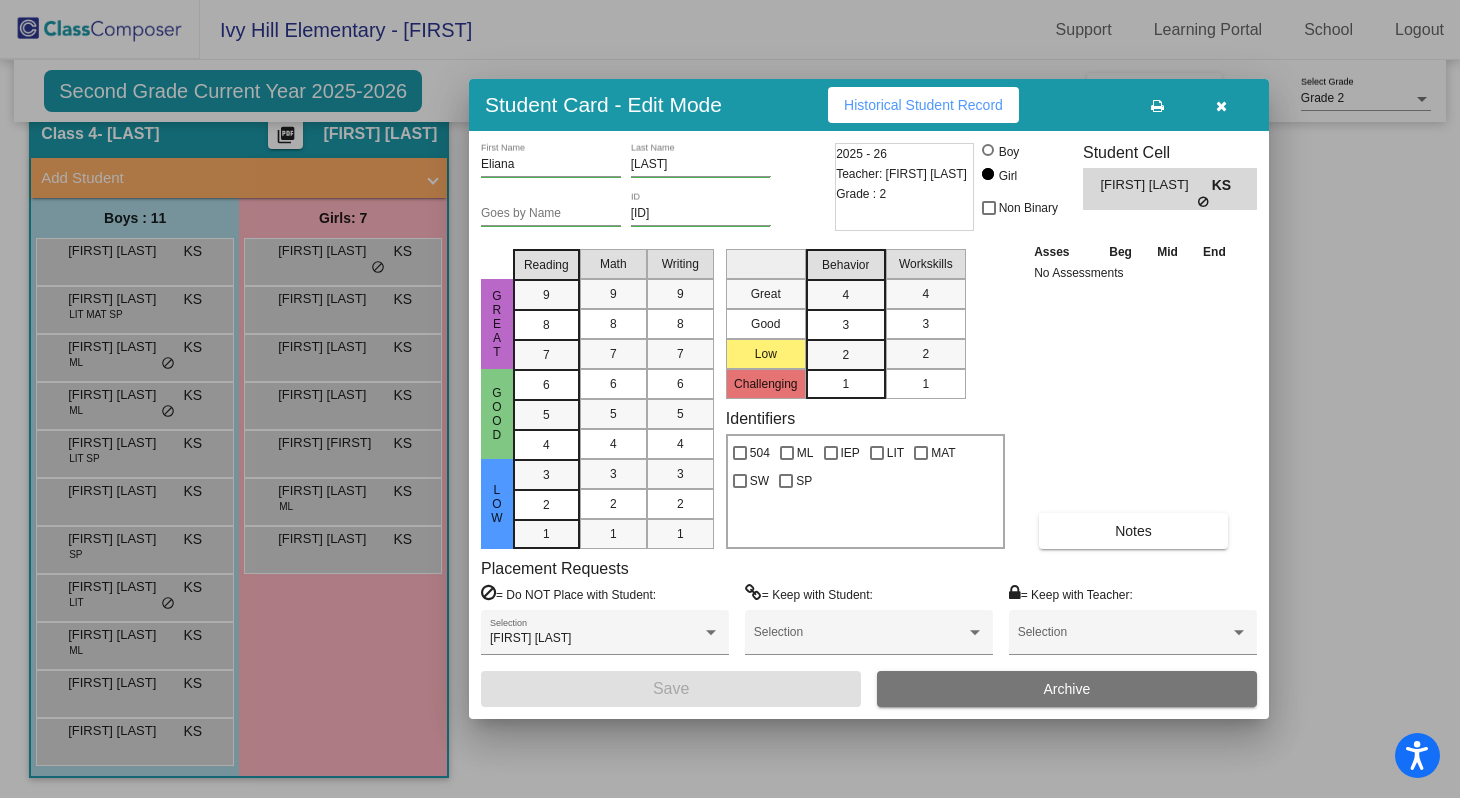 click at bounding box center [730, 399] 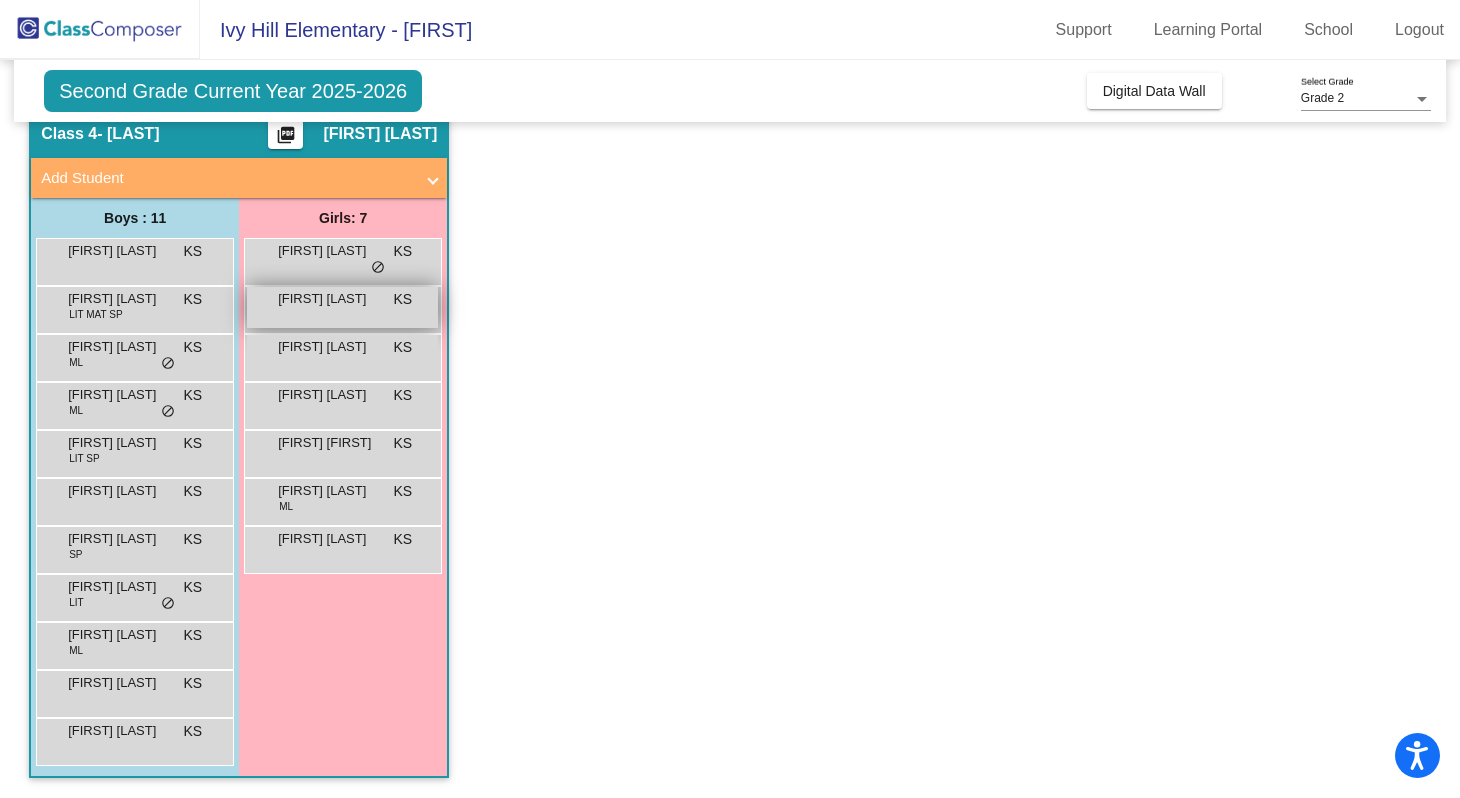click on "[FIRST] [LAST]" at bounding box center [328, 299] 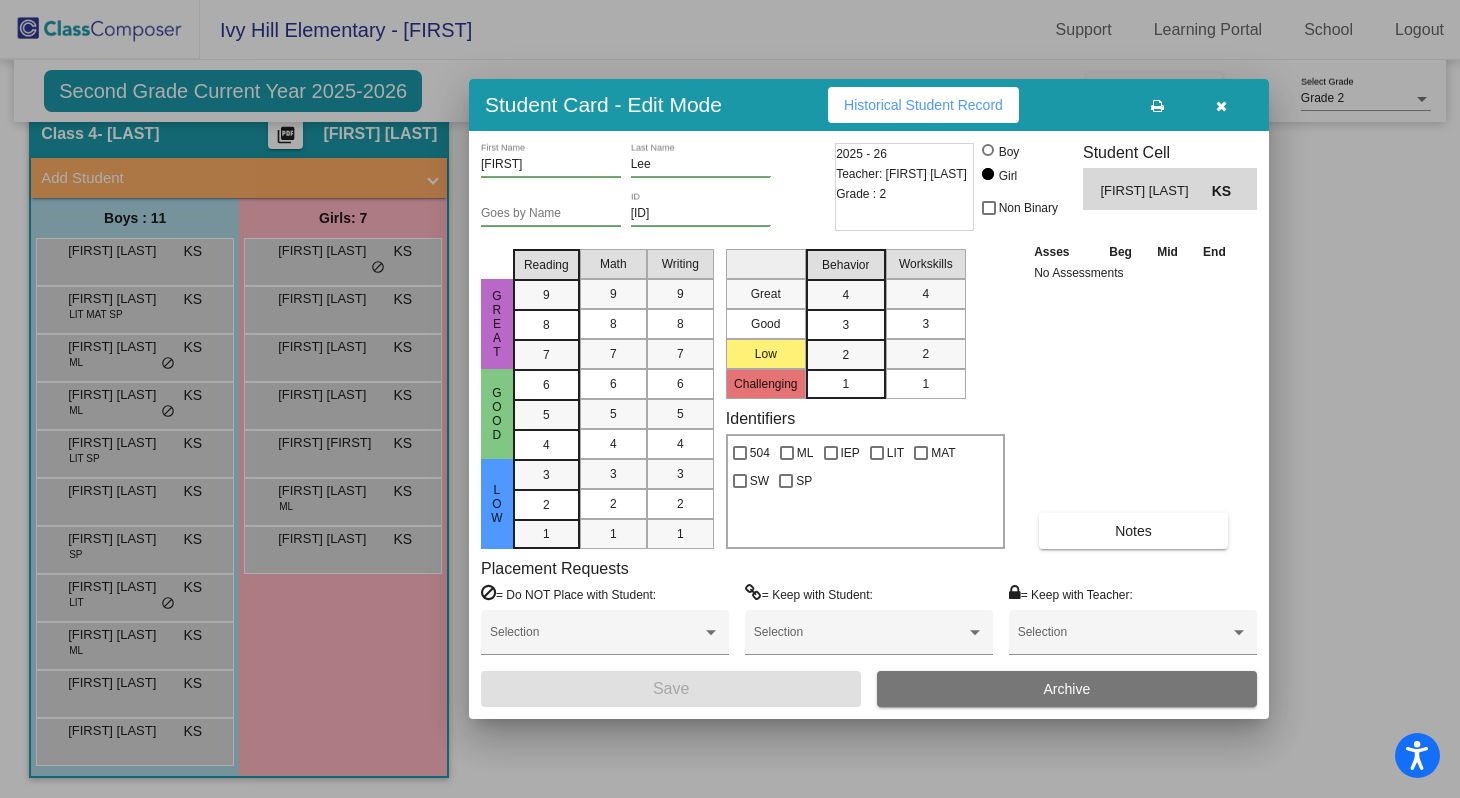 click at bounding box center (730, 399) 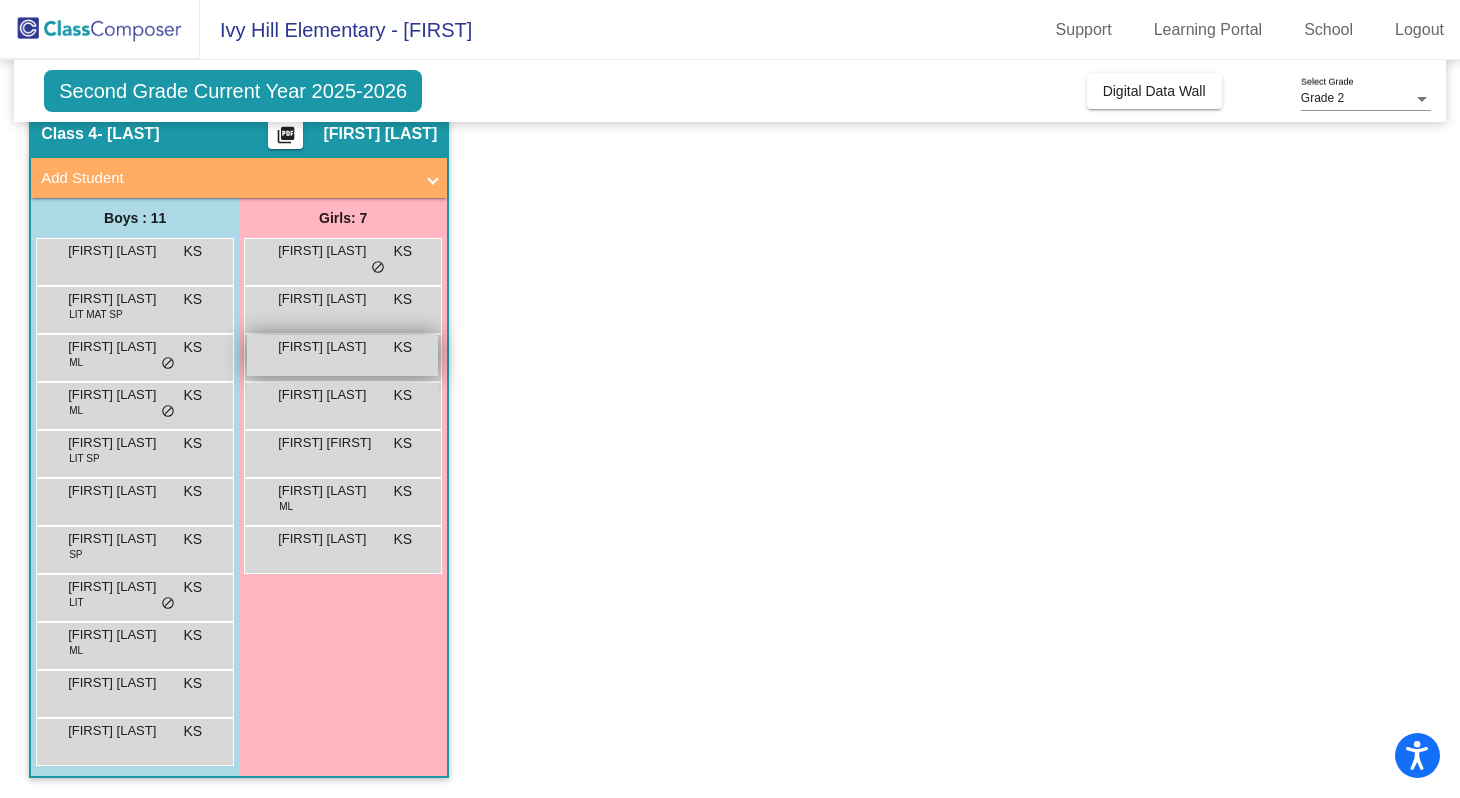 click on "[FIRST] [LAST]" at bounding box center [328, 347] 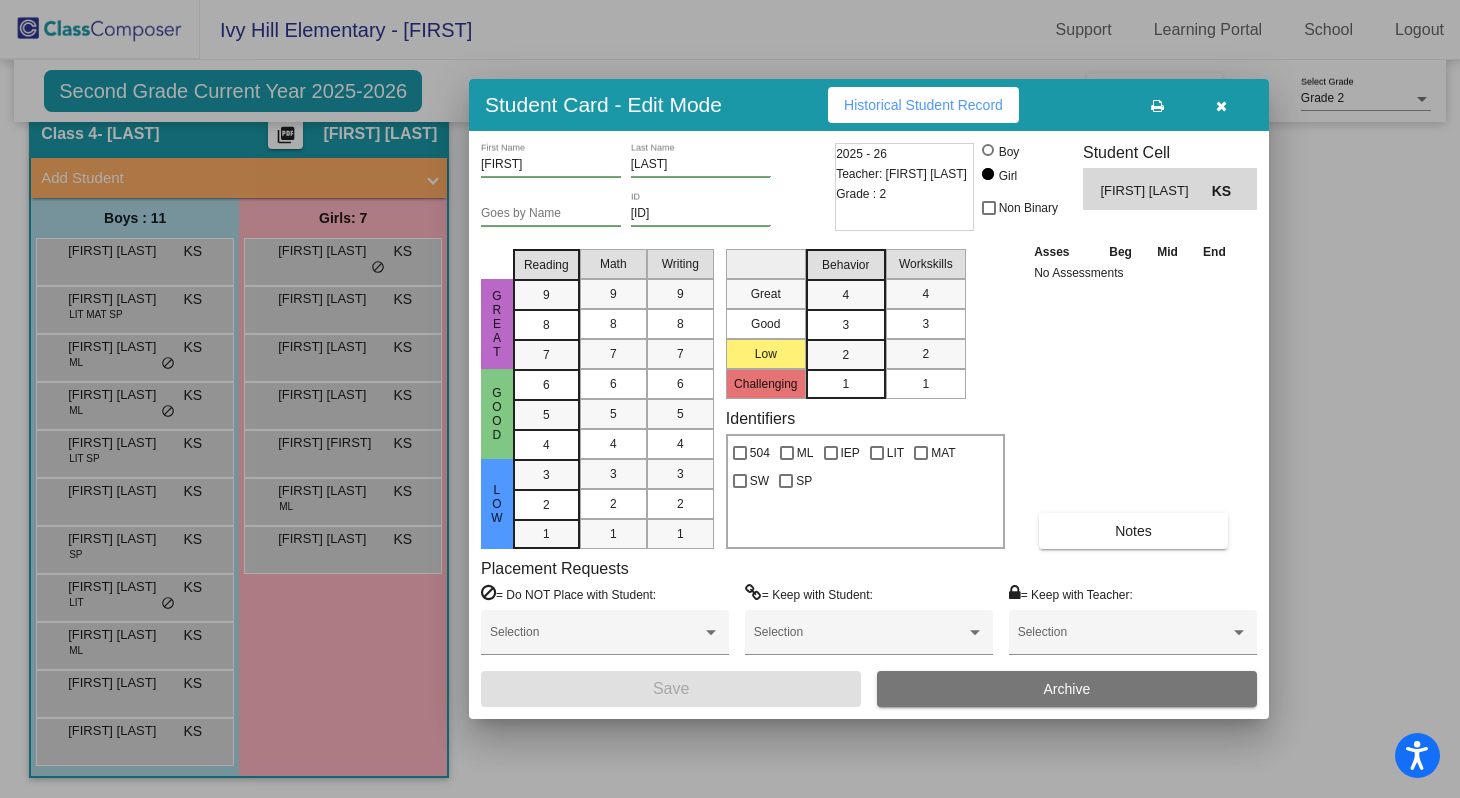 click at bounding box center (730, 399) 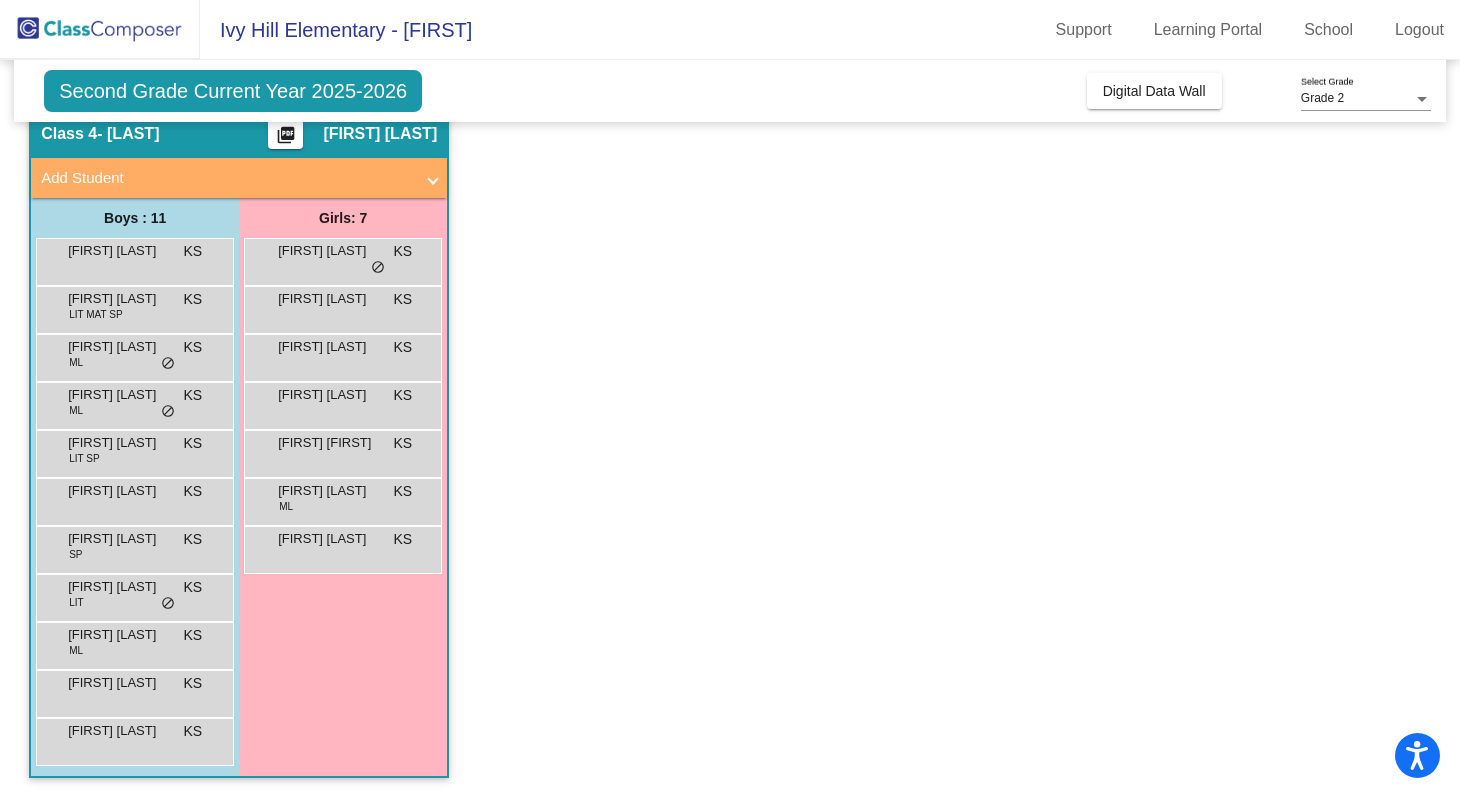 click on "[FIRST] [LAST]" at bounding box center [328, 395] 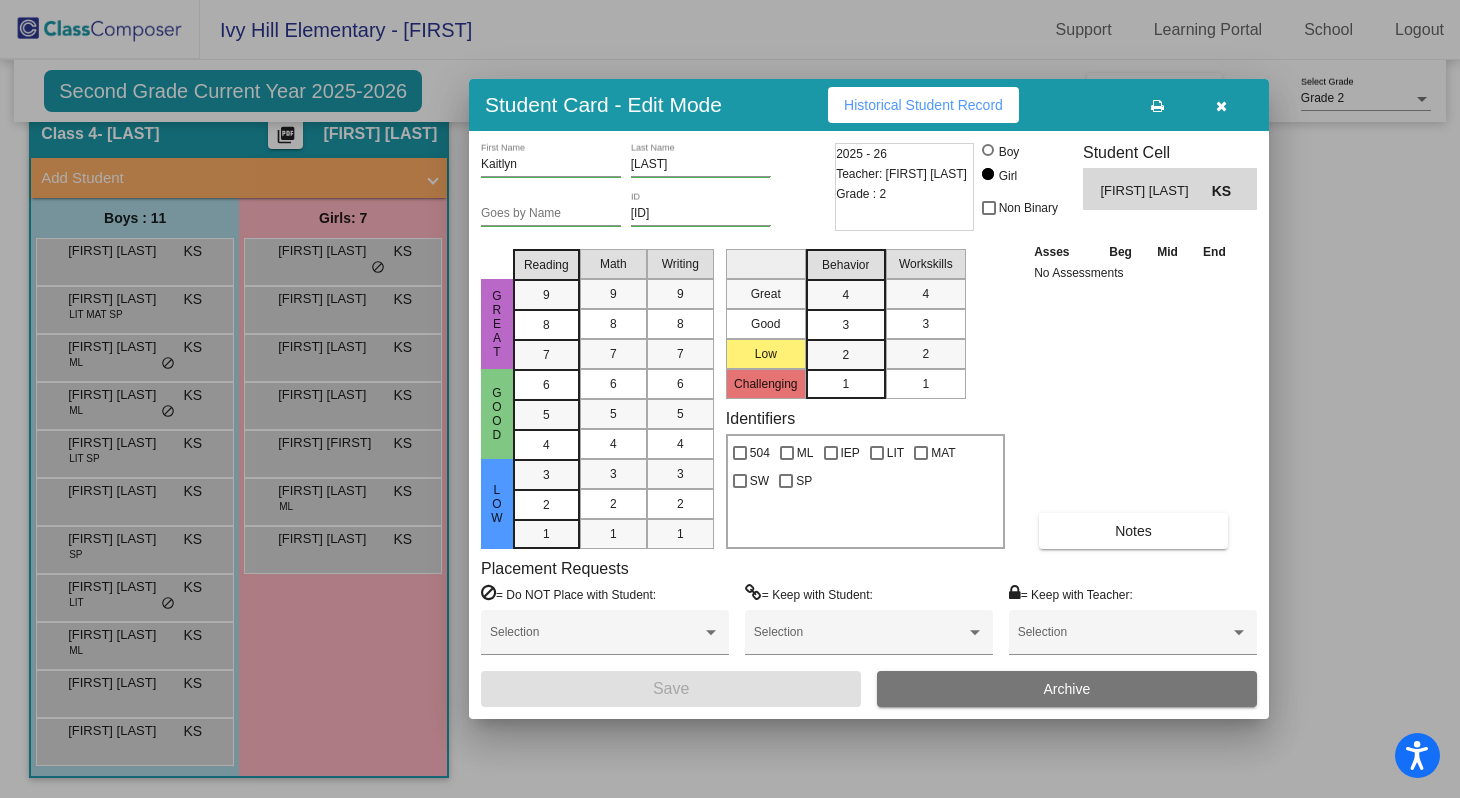click at bounding box center [730, 399] 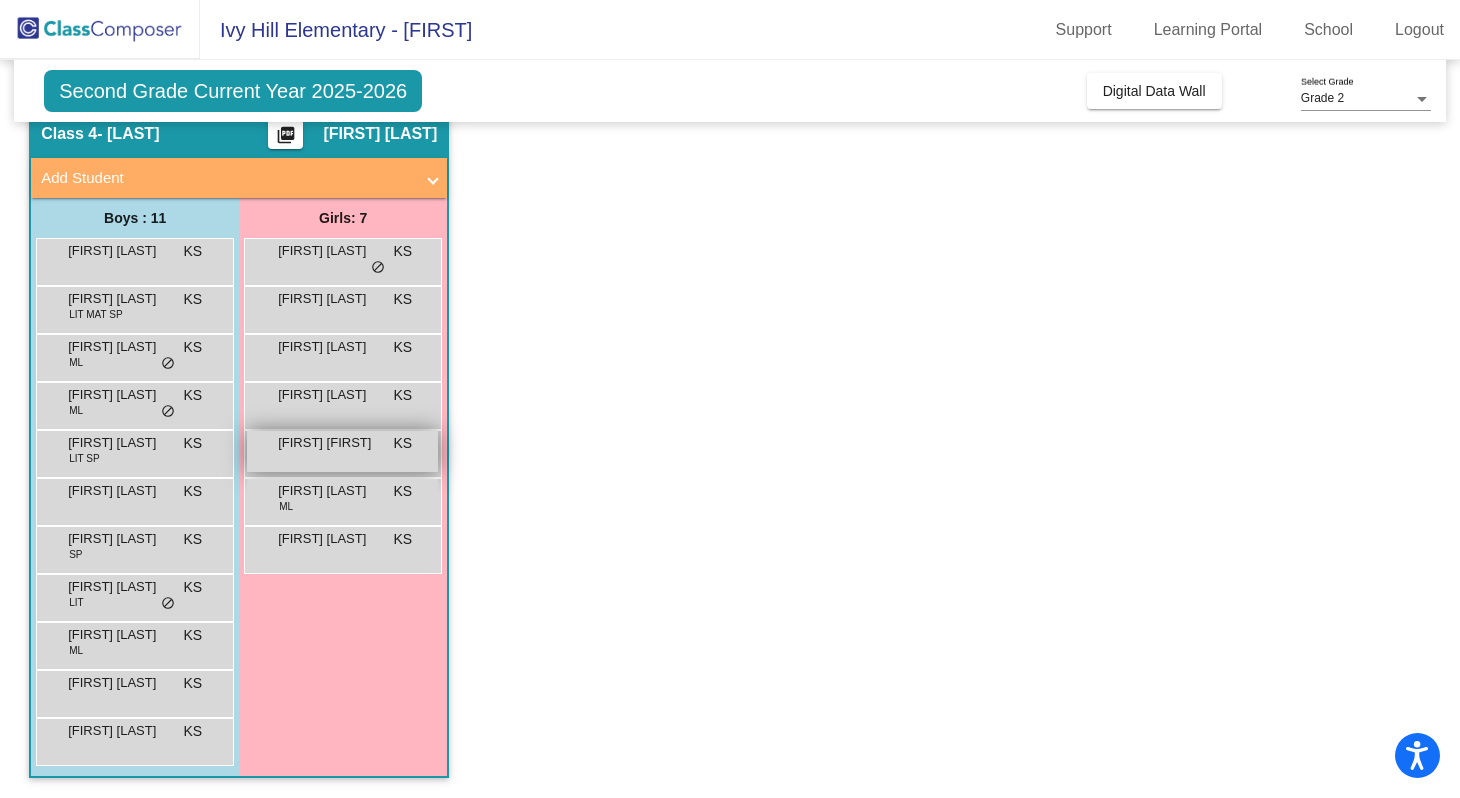 click on "[FIRST]  [FIRST] KS lock do_not_disturb_alt" at bounding box center [342, 451] 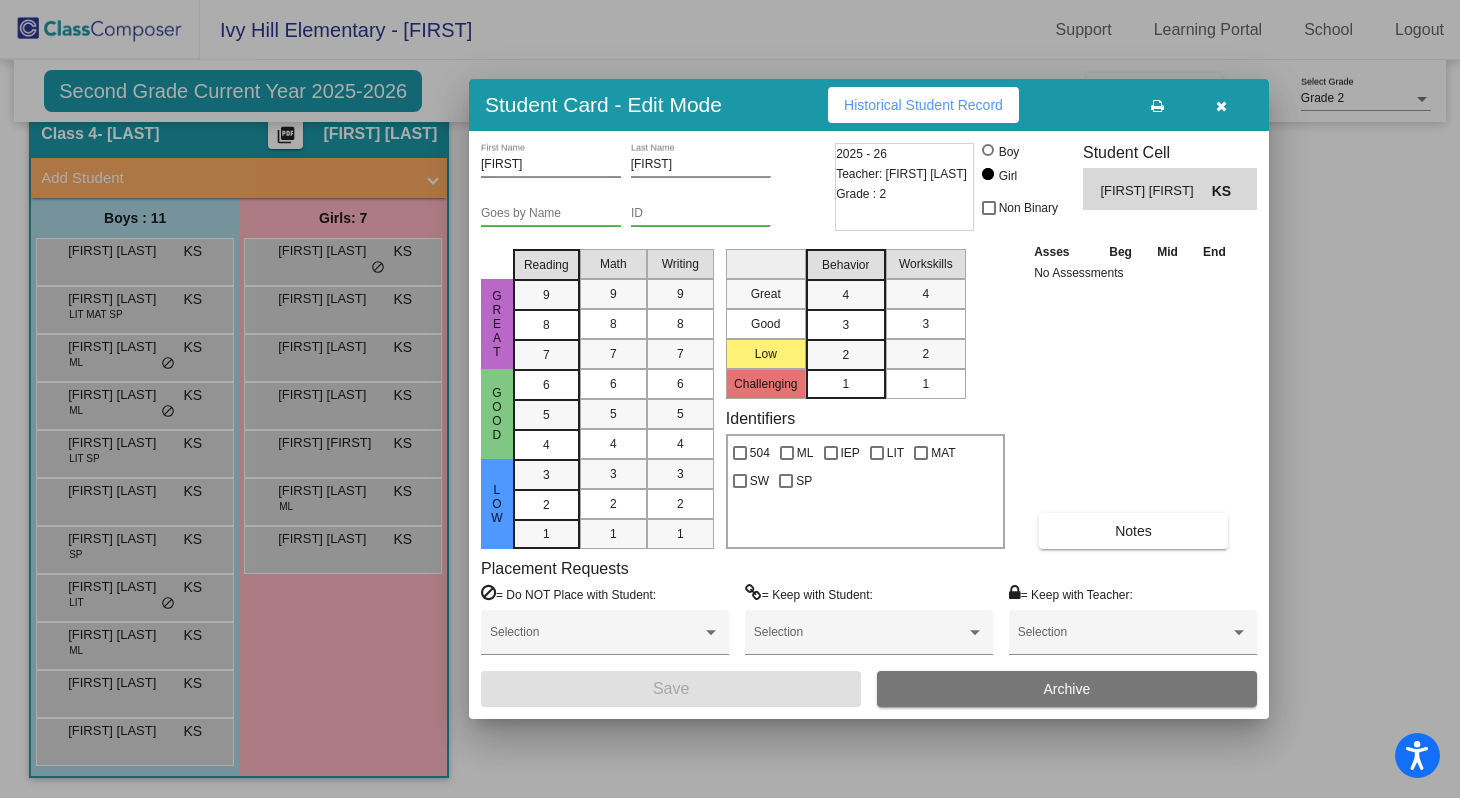 click at bounding box center (730, 399) 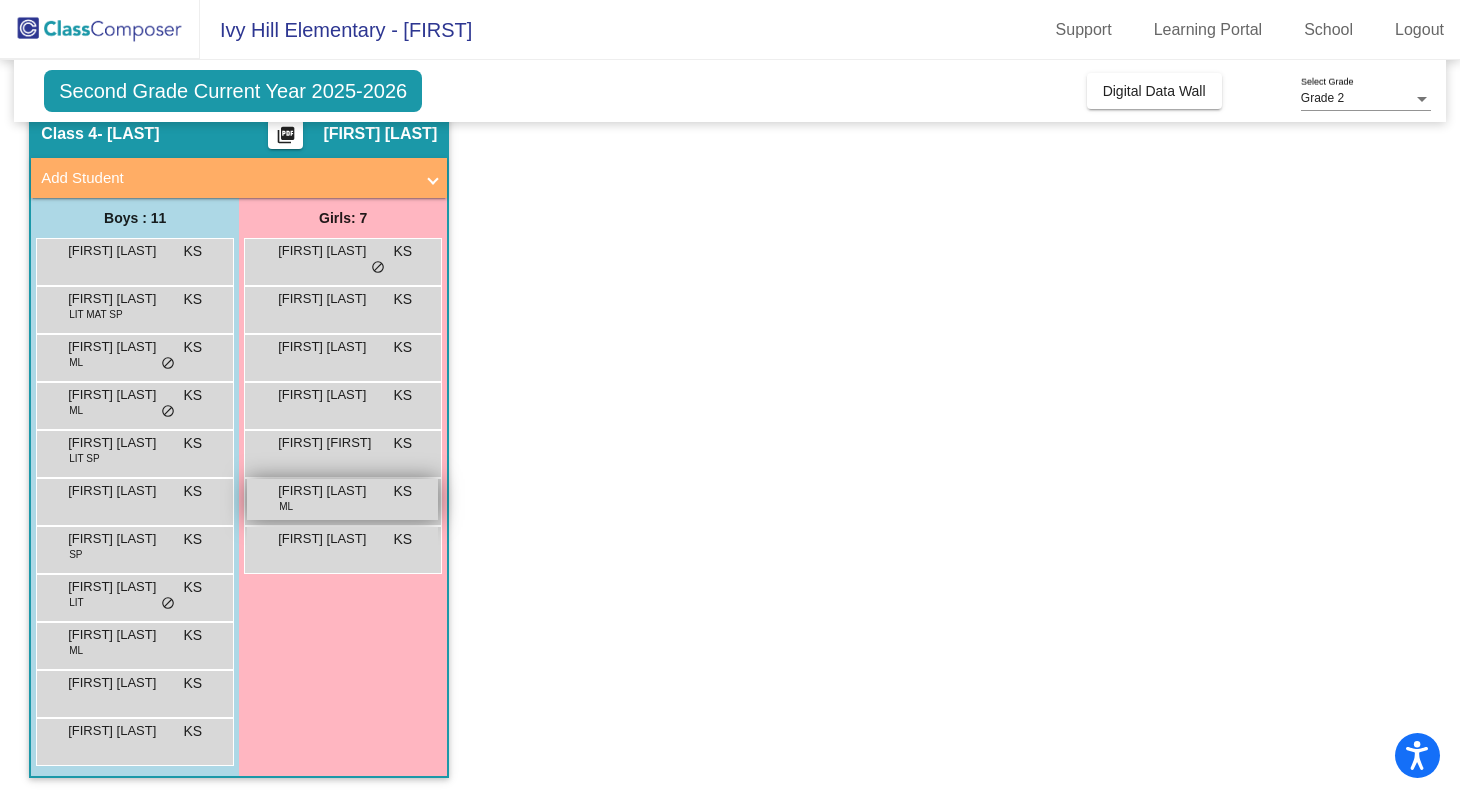 click on "[FIRST] [LAST]" at bounding box center [328, 491] 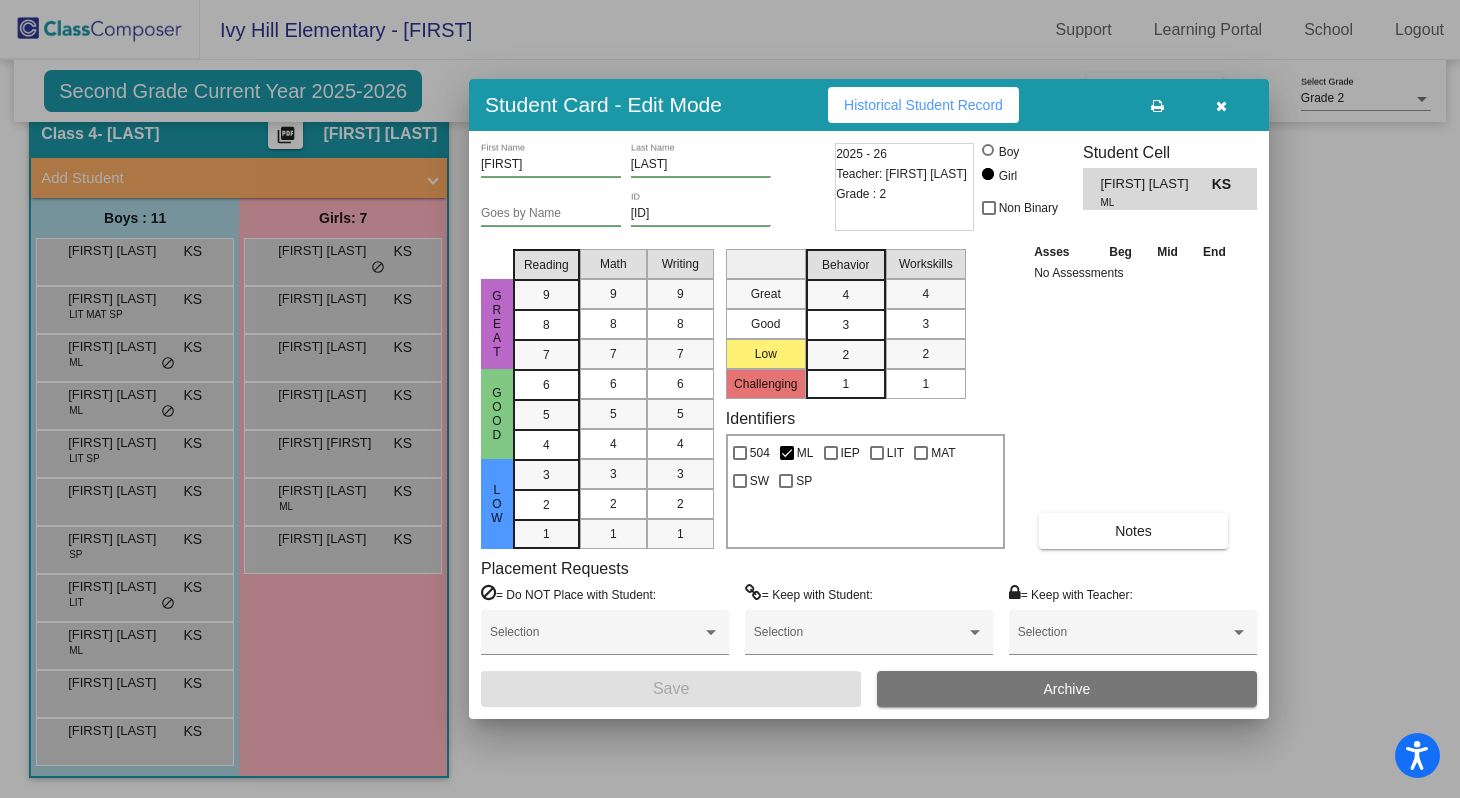 click at bounding box center (730, 399) 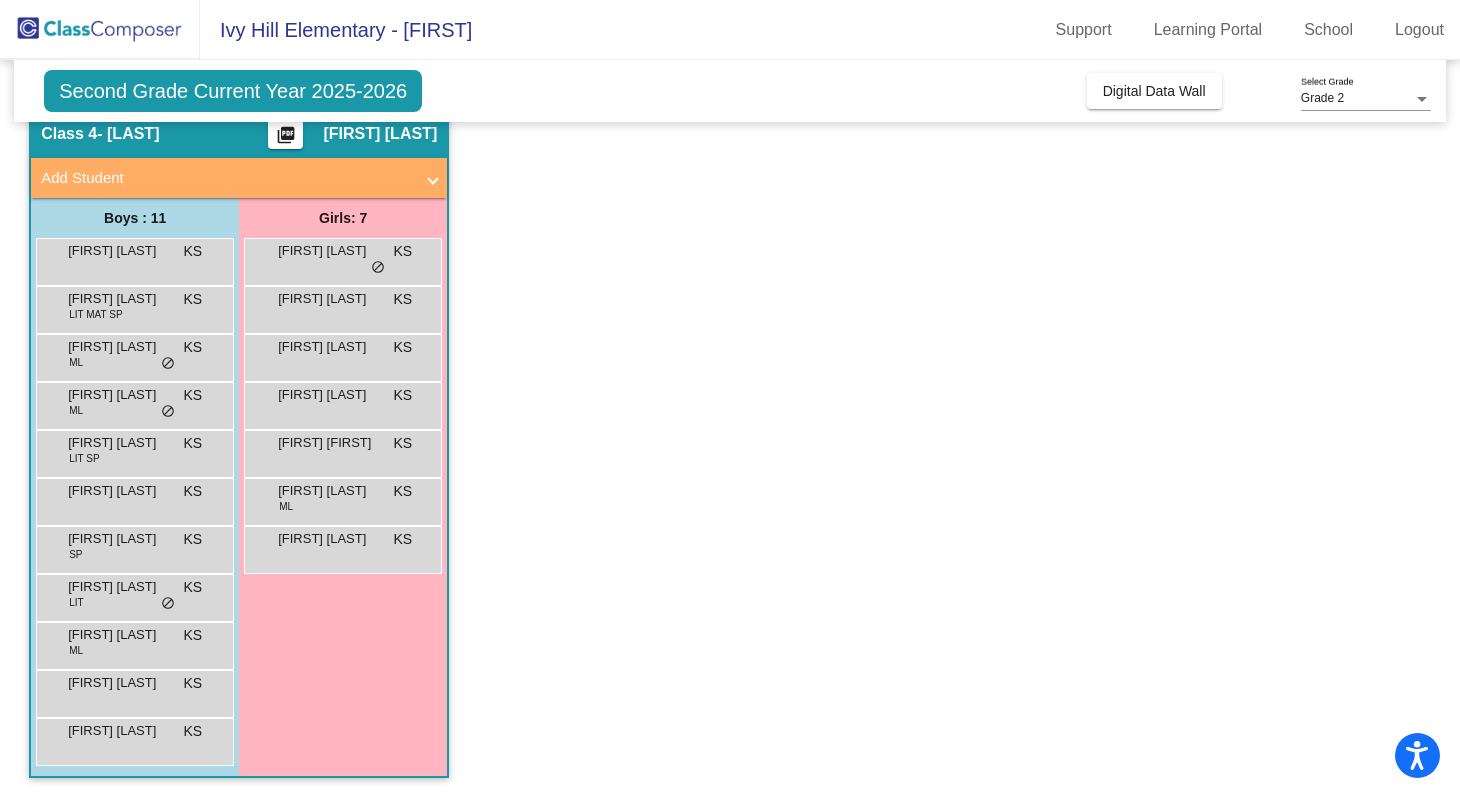 click on "[FIRST] [LAST] ML KS lock do_not_disturb_alt" at bounding box center [343, 502] 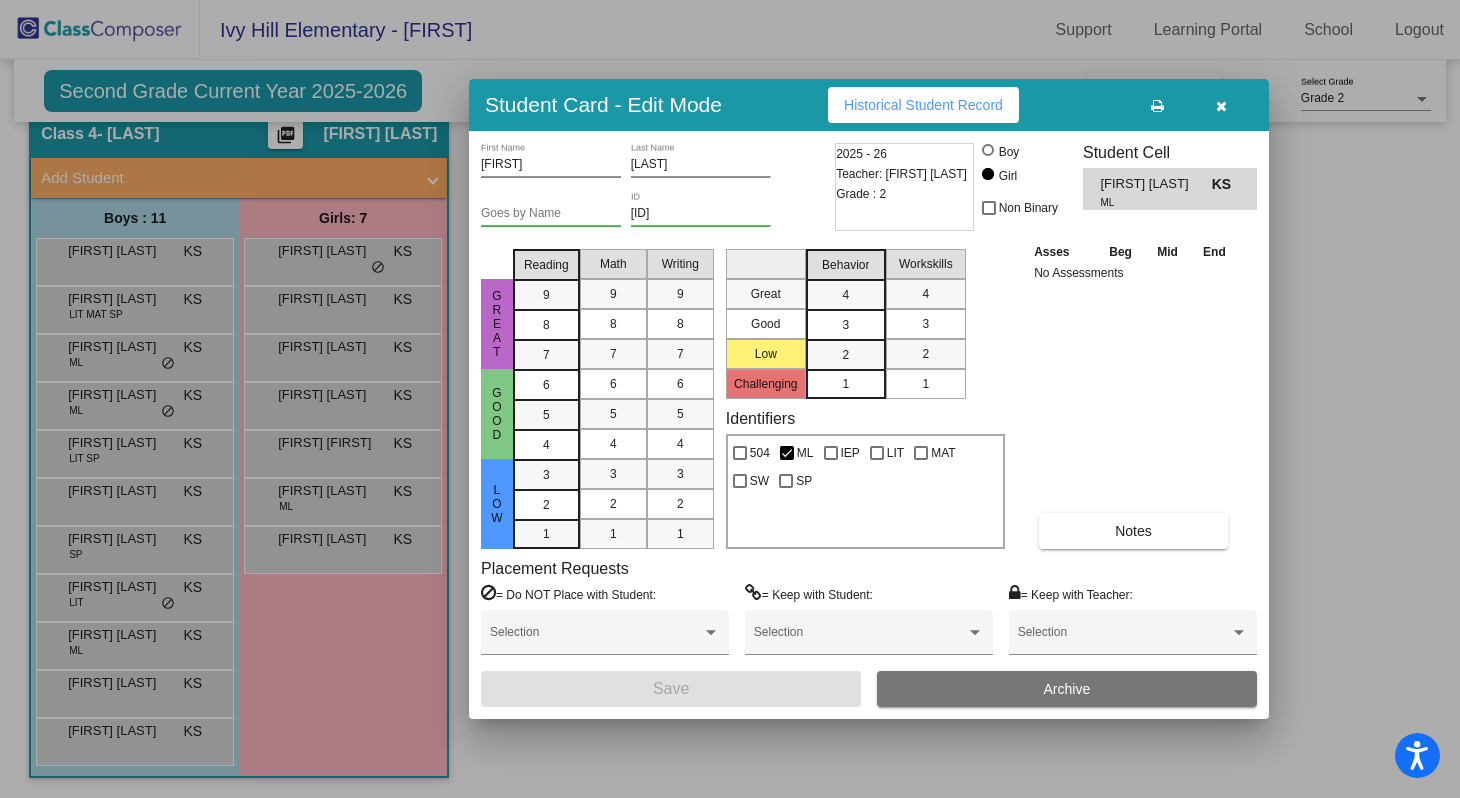 click at bounding box center [730, 399] 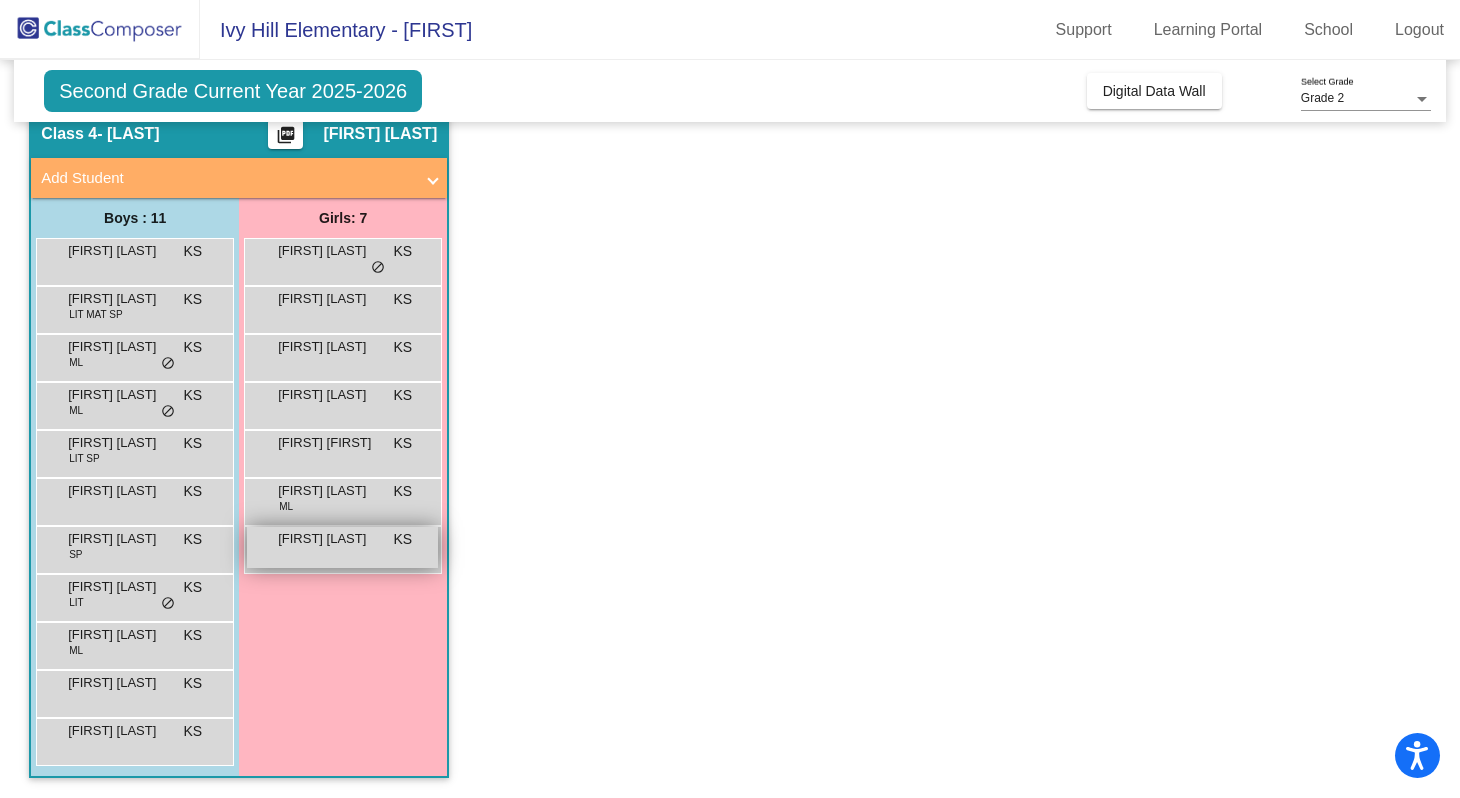 click on "[FIRST] [LAST]" at bounding box center (328, 539) 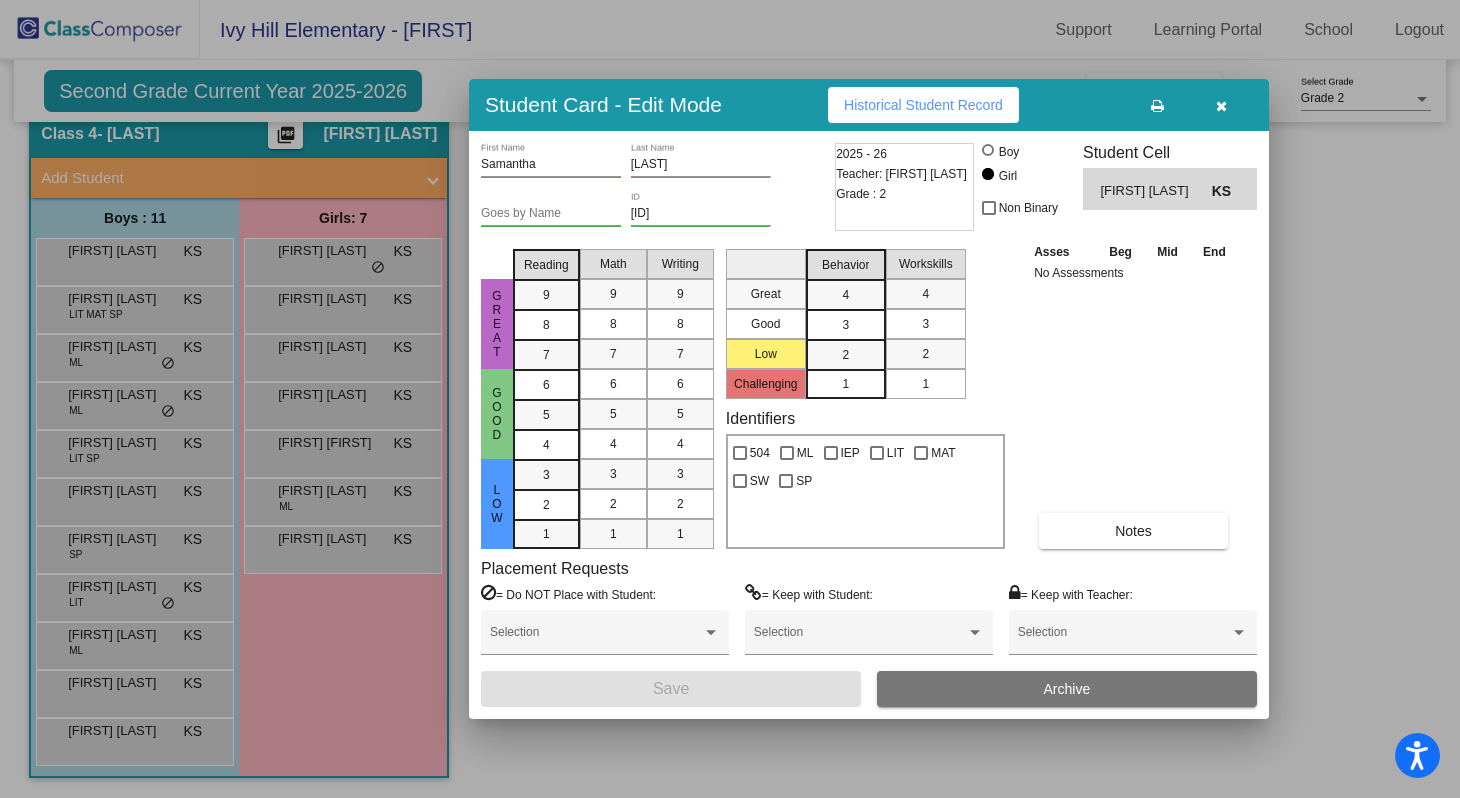 click at bounding box center (730, 399) 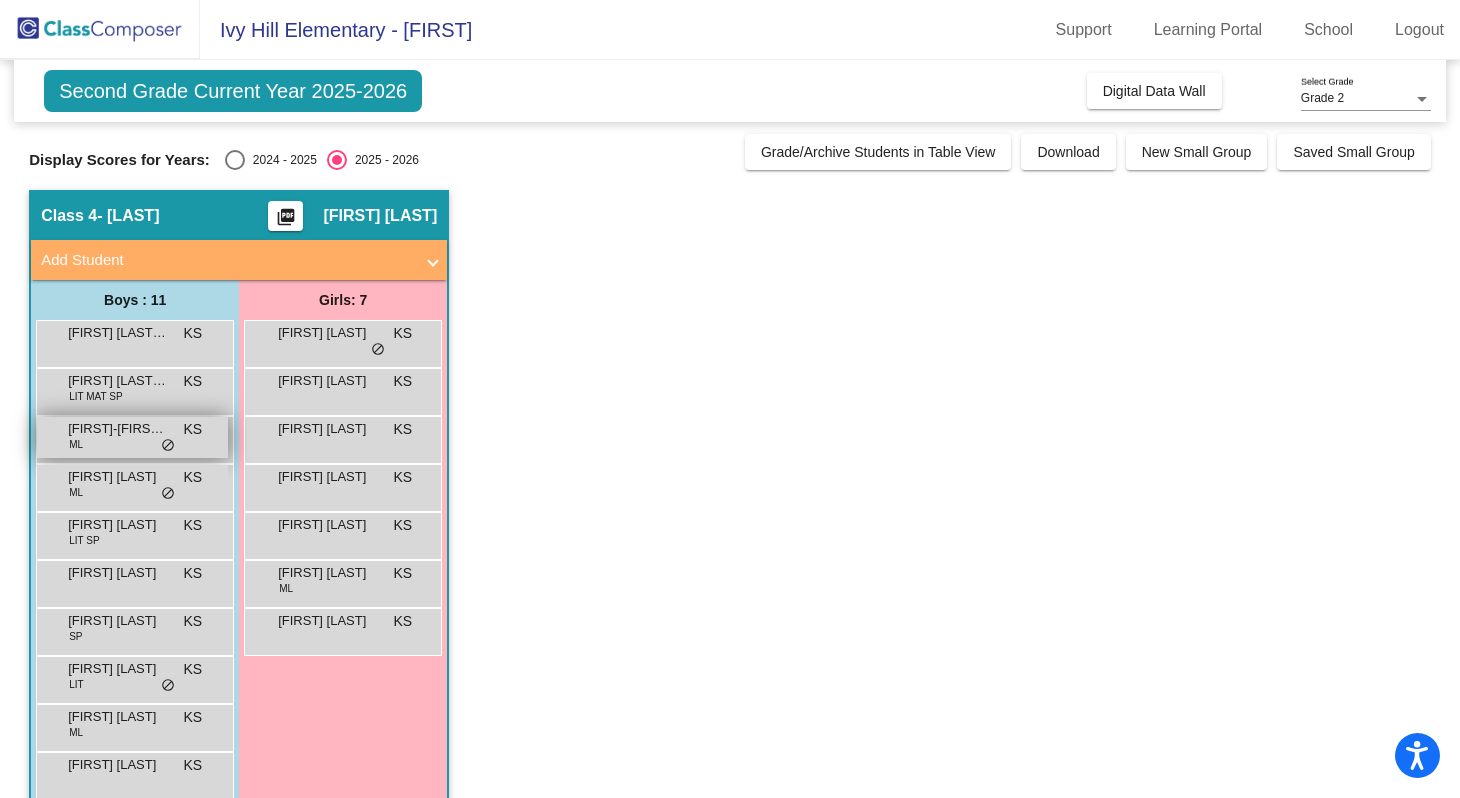 scroll, scrollTop: 0, scrollLeft: 0, axis: both 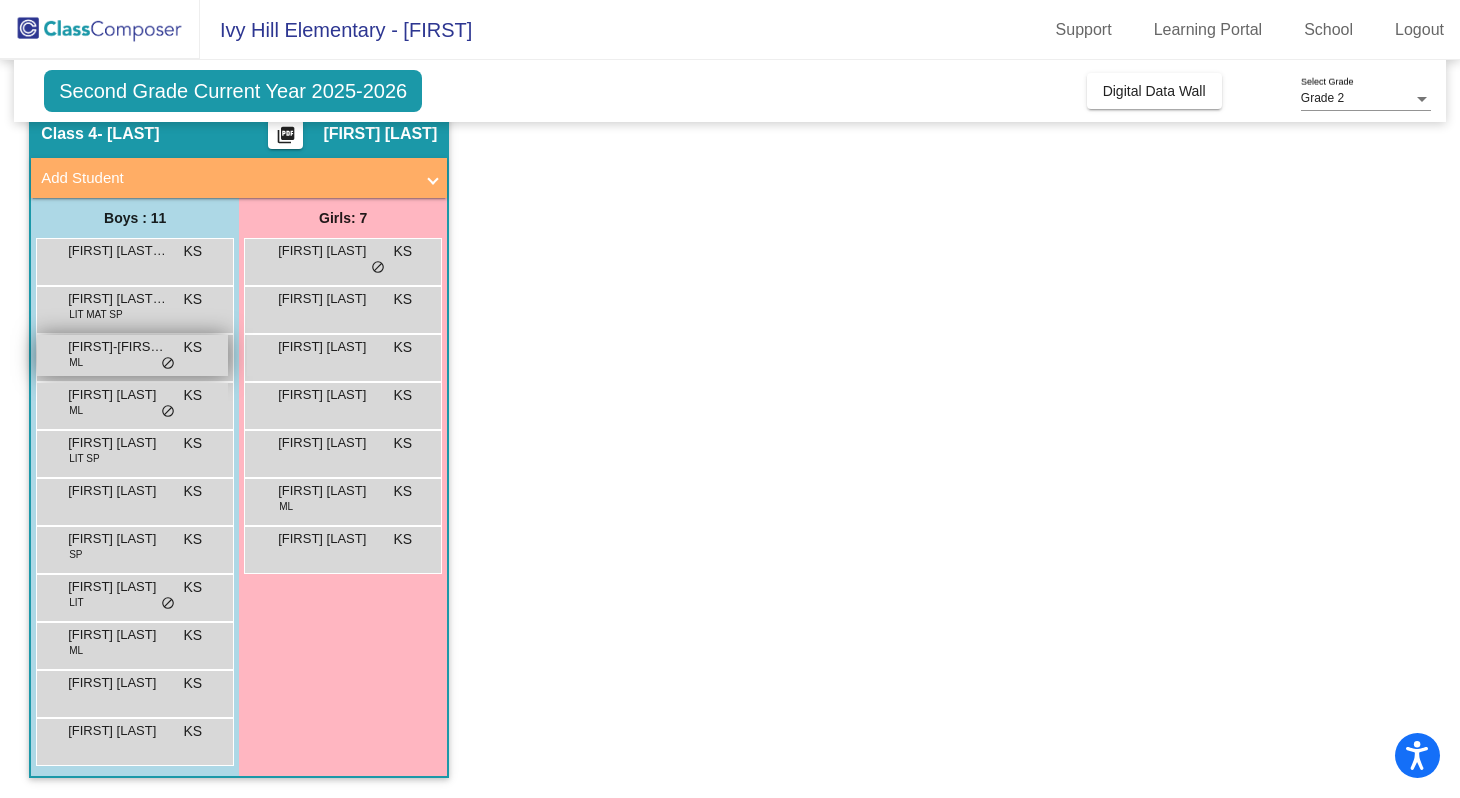 click on "do_not_disturb_alt" at bounding box center (168, 364) 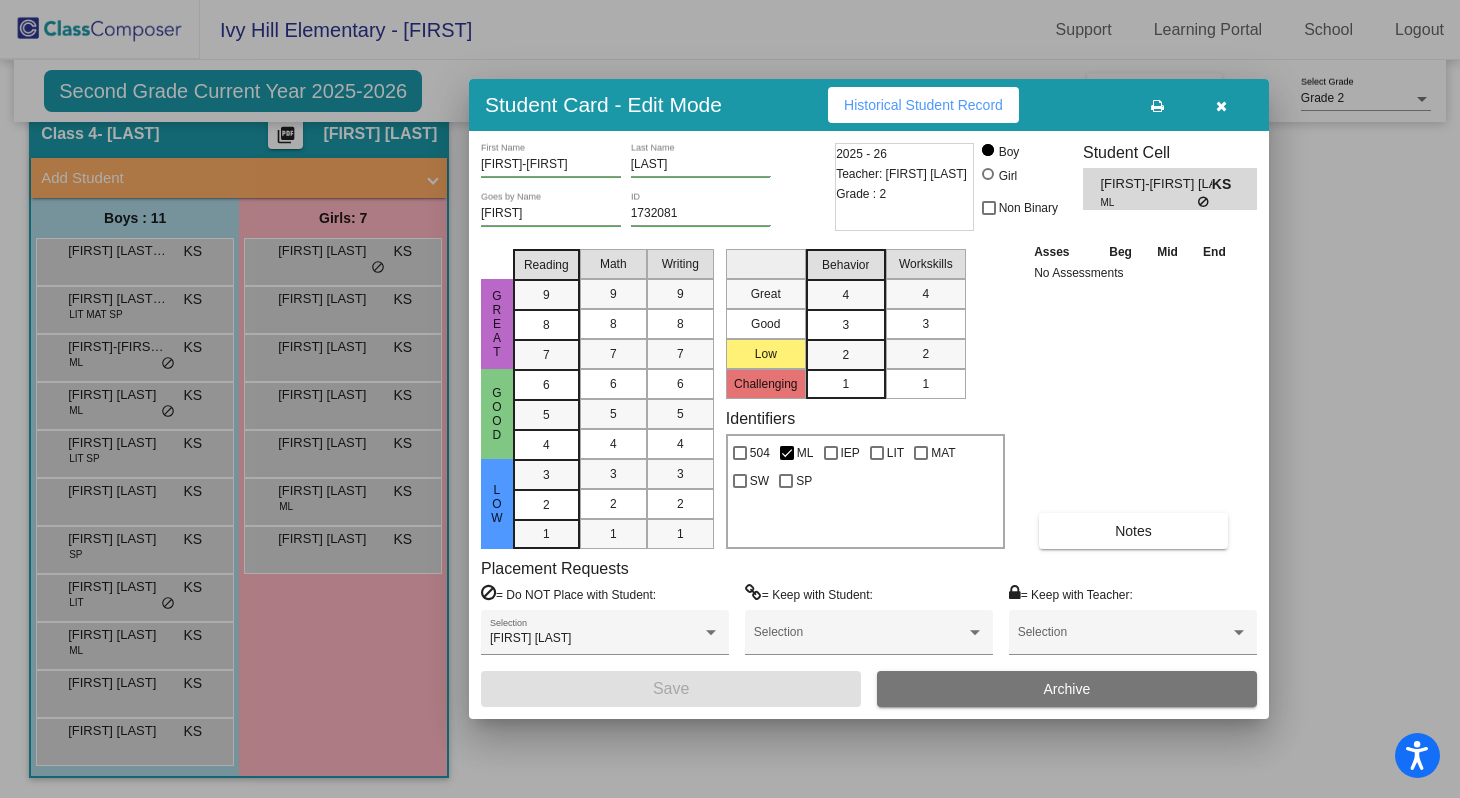 click at bounding box center (730, 399) 